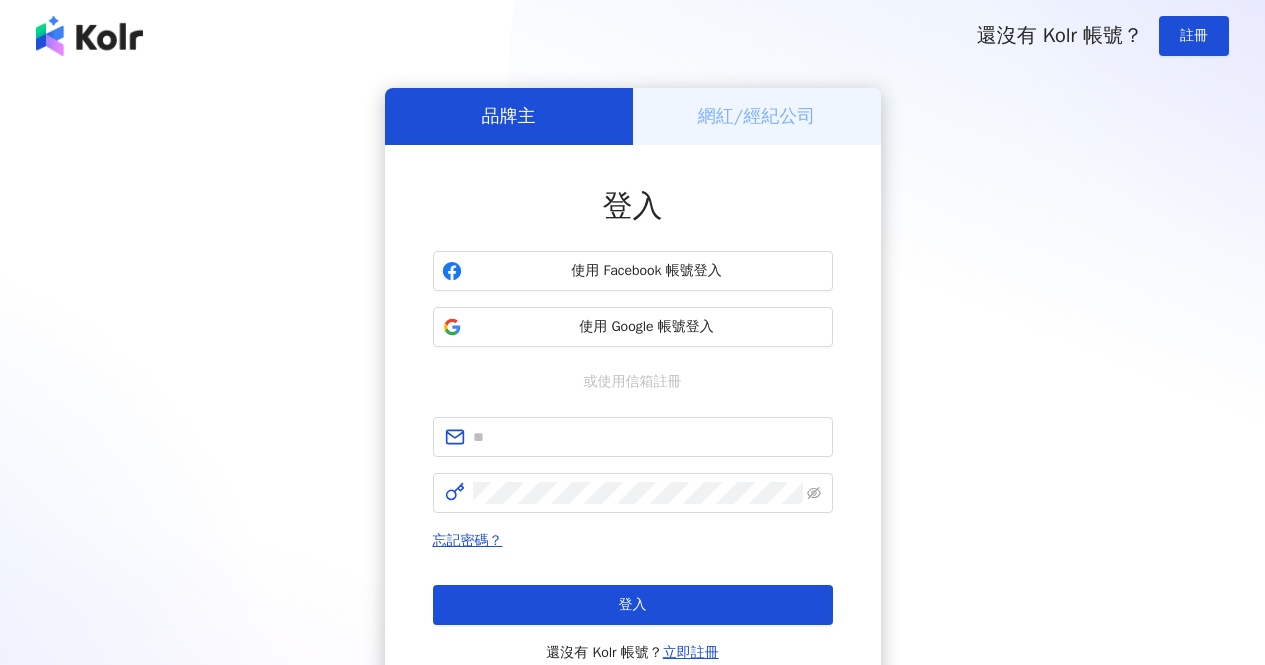scroll, scrollTop: 0, scrollLeft: 0, axis: both 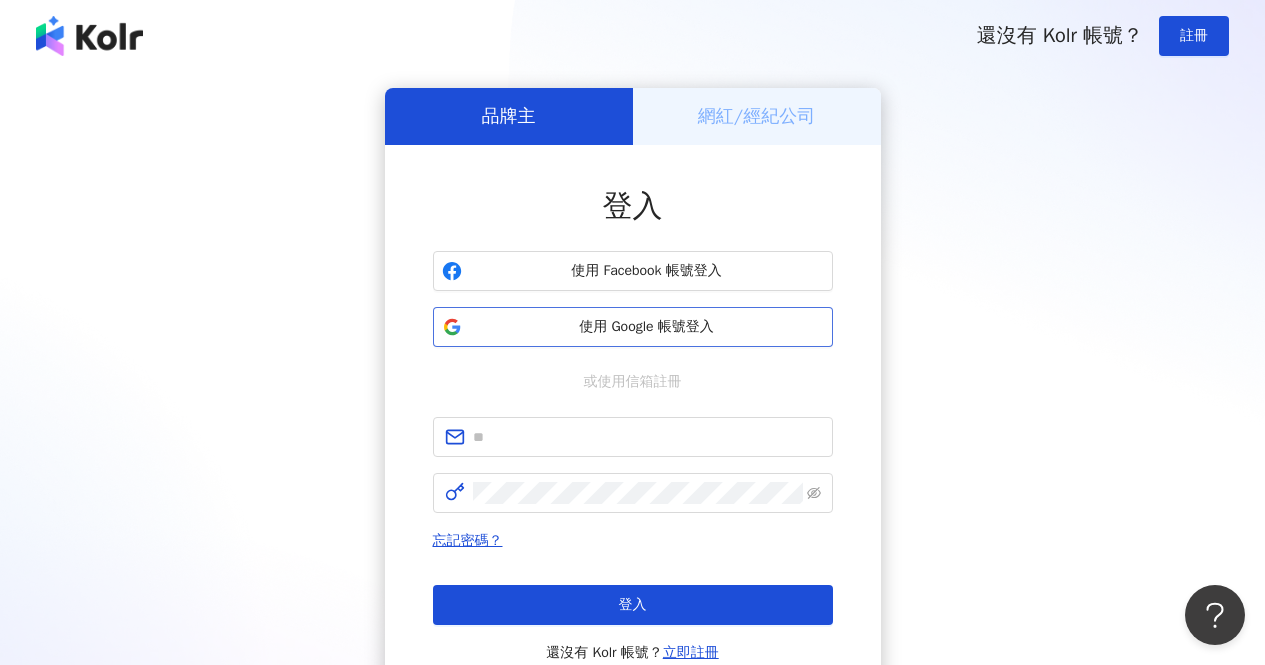 click on "使用 Google 帳號登入" at bounding box center (633, 327) 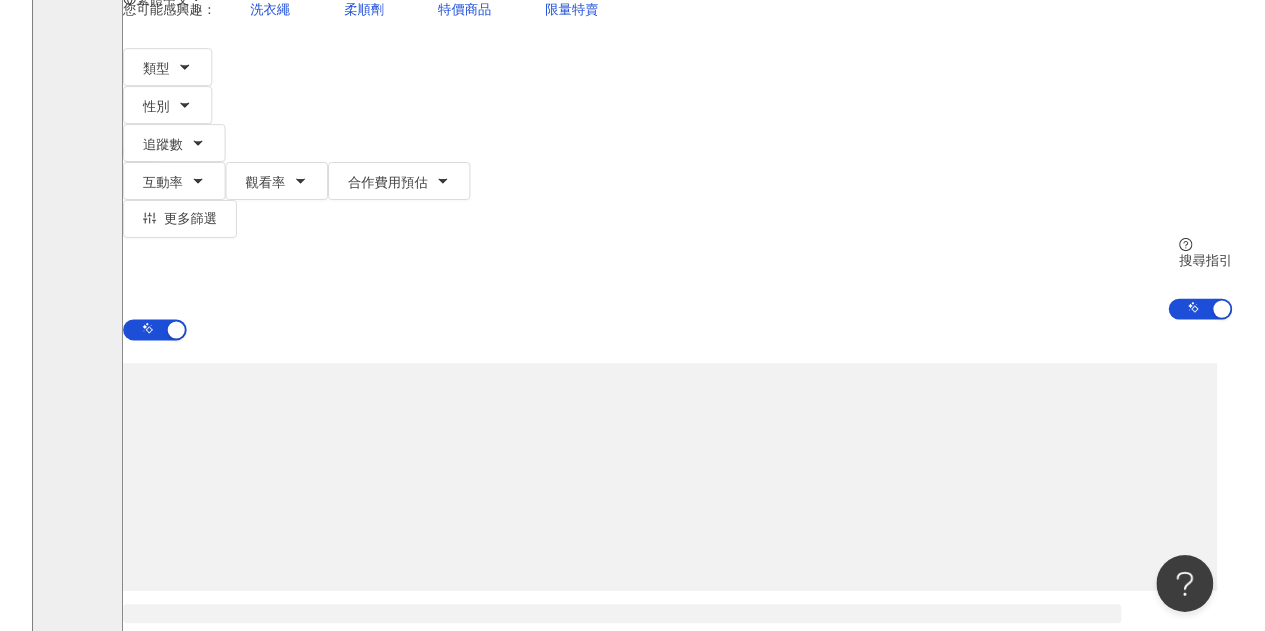scroll, scrollTop: 224, scrollLeft: 0, axis: vertical 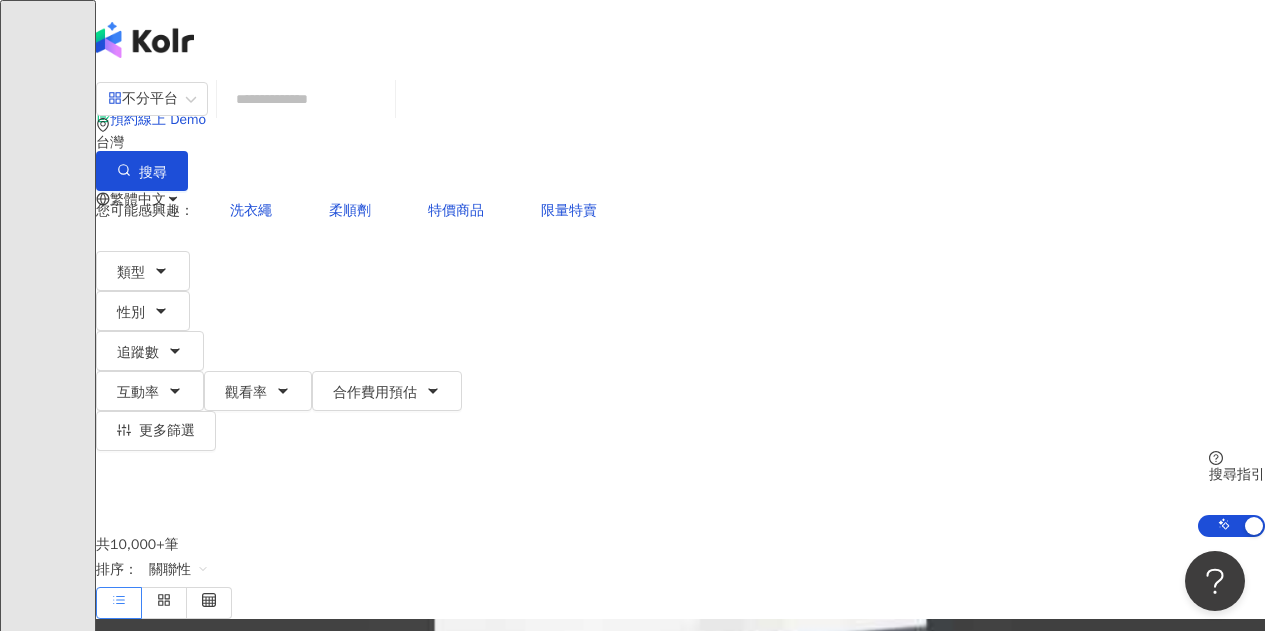 click on "台灣" at bounding box center (680, 134) 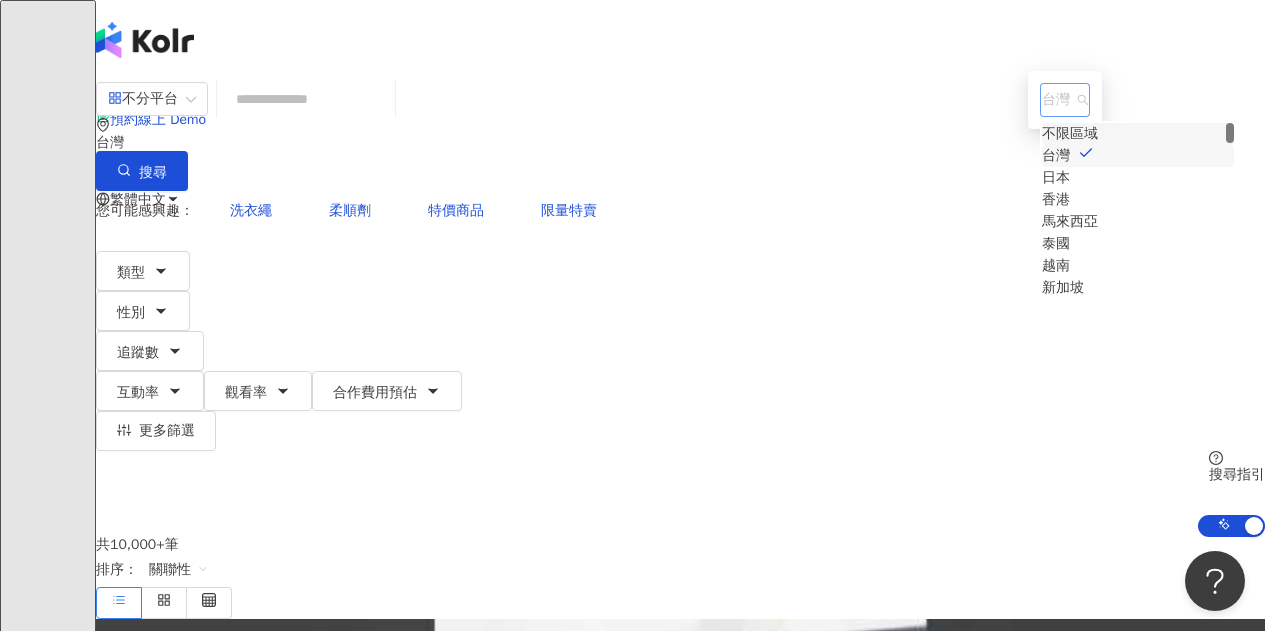 click on "台灣" at bounding box center [1065, 100] 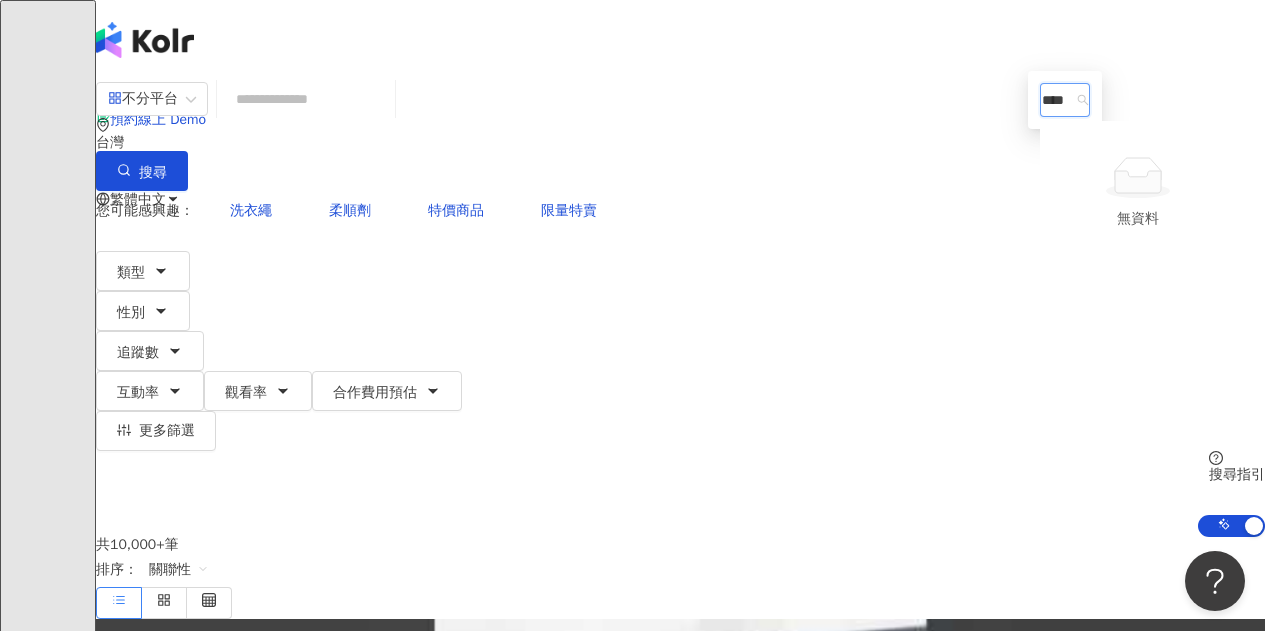 type on "***" 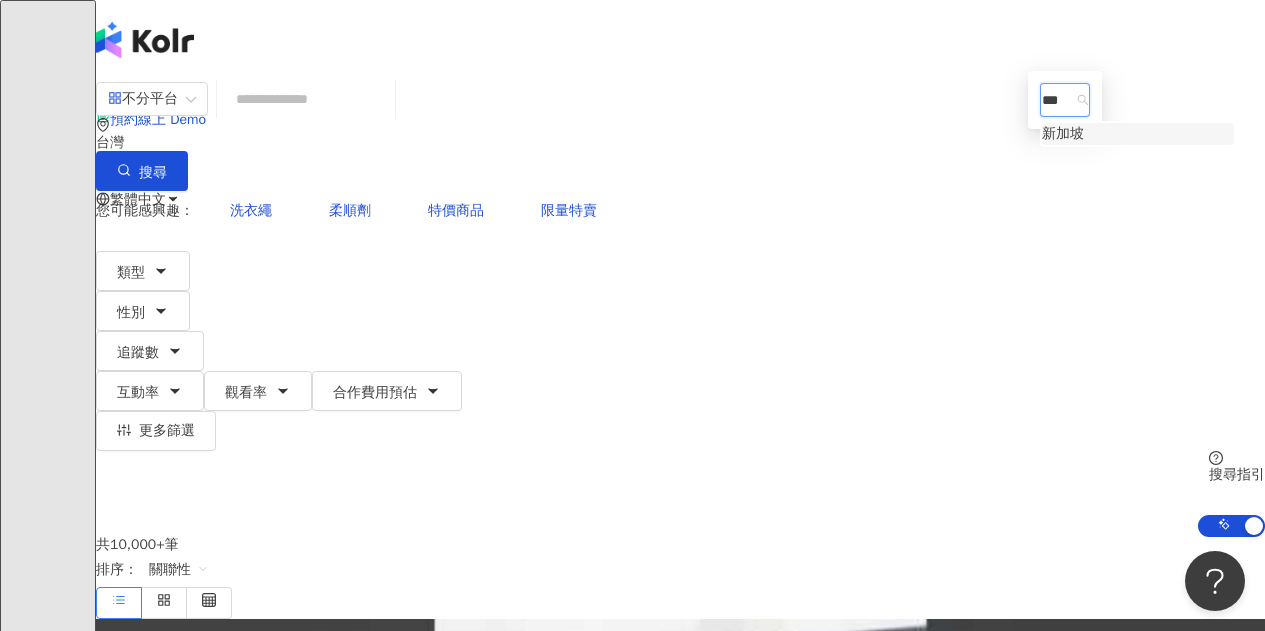 type 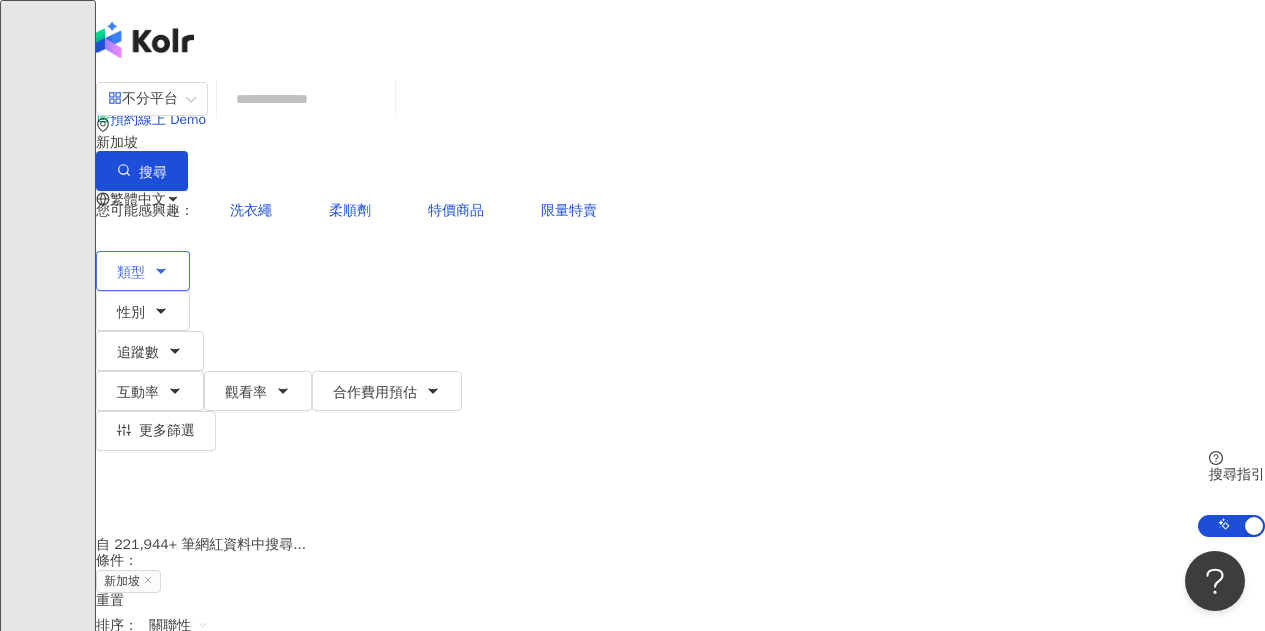 click on "類型" at bounding box center [143, 271] 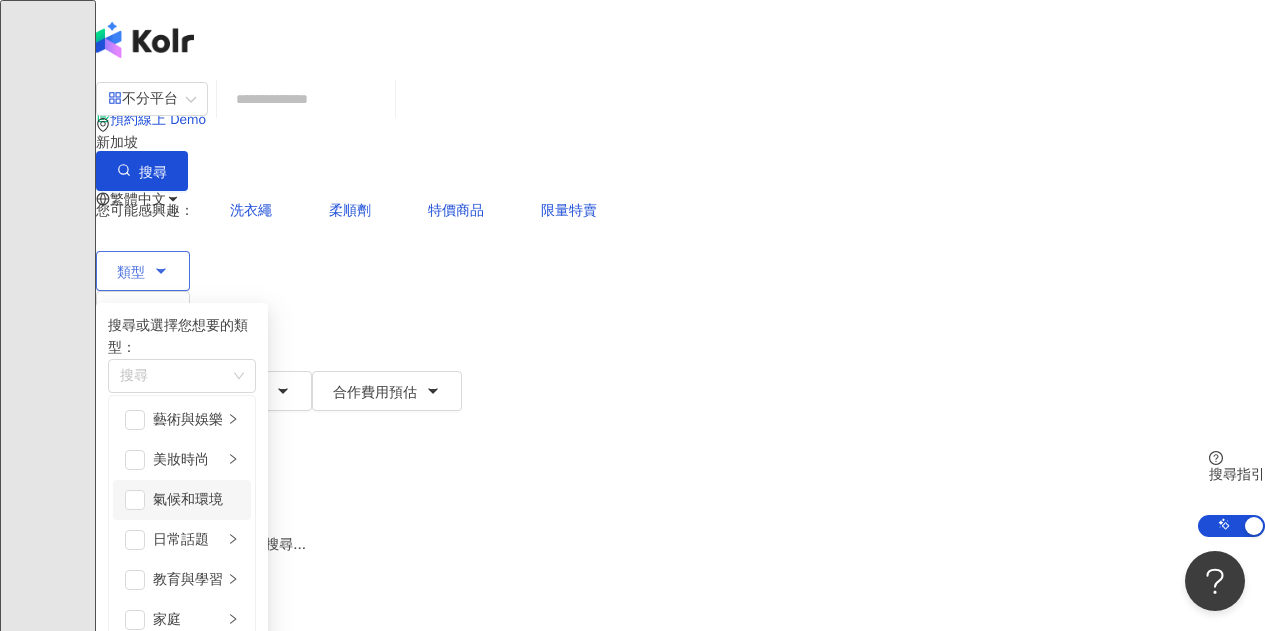 scroll, scrollTop: 100, scrollLeft: 0, axis: vertical 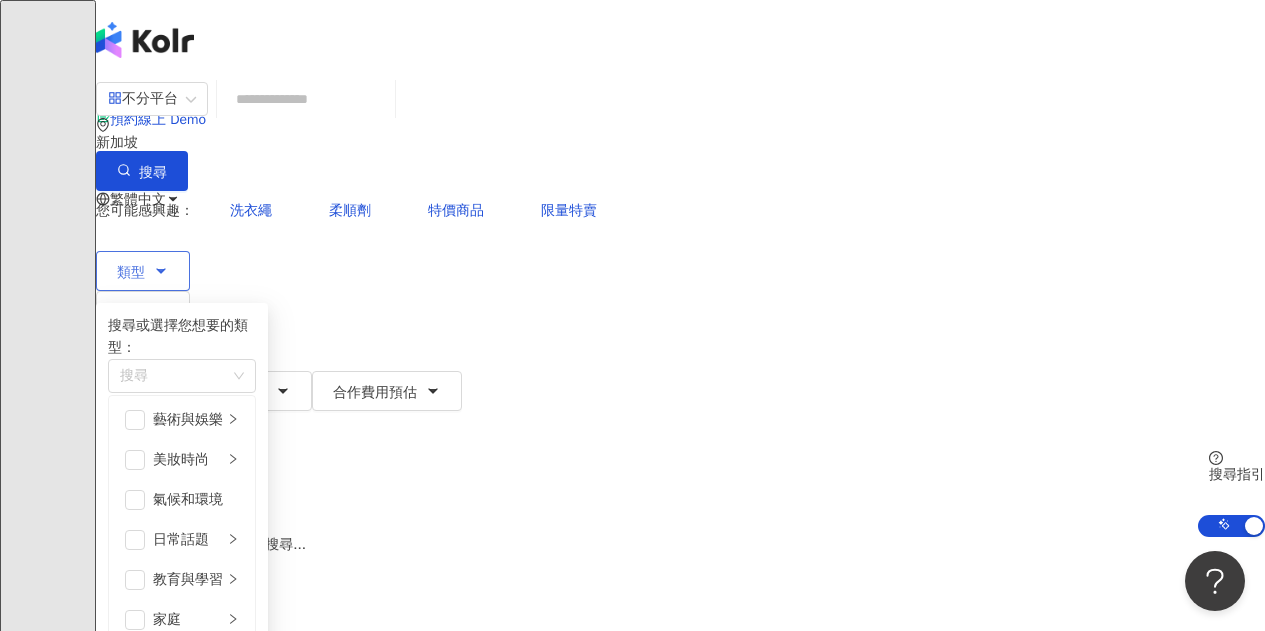 click at bounding box center (135, 700) 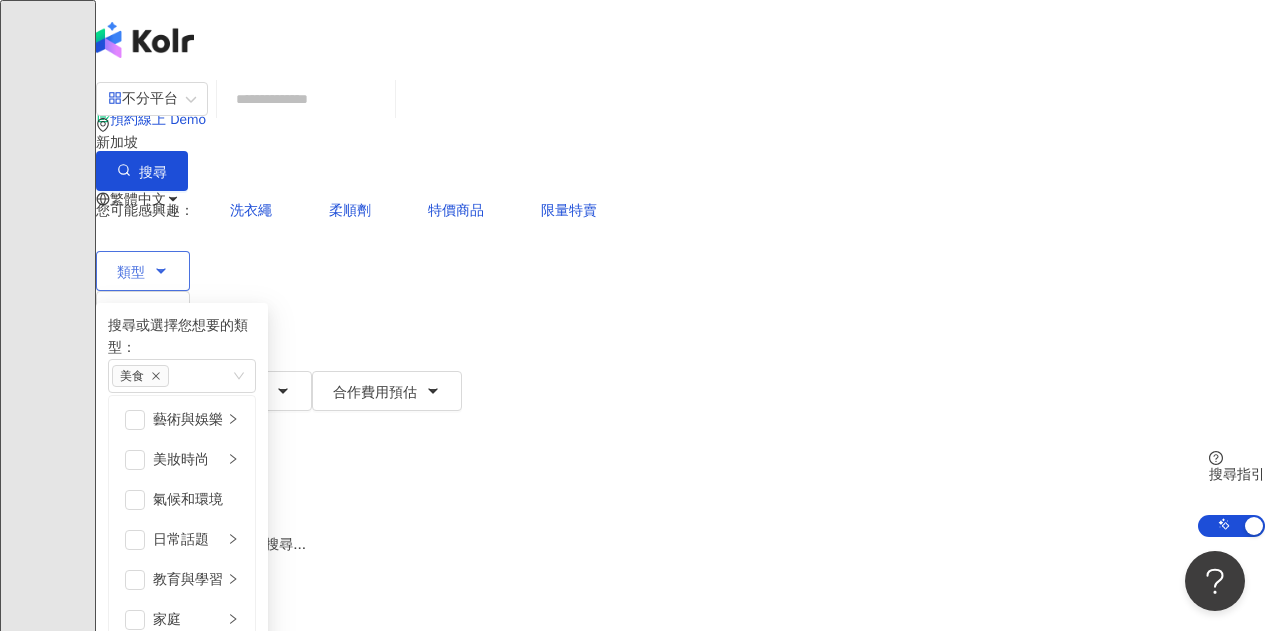 click on "美食" at bounding box center [188, 700] 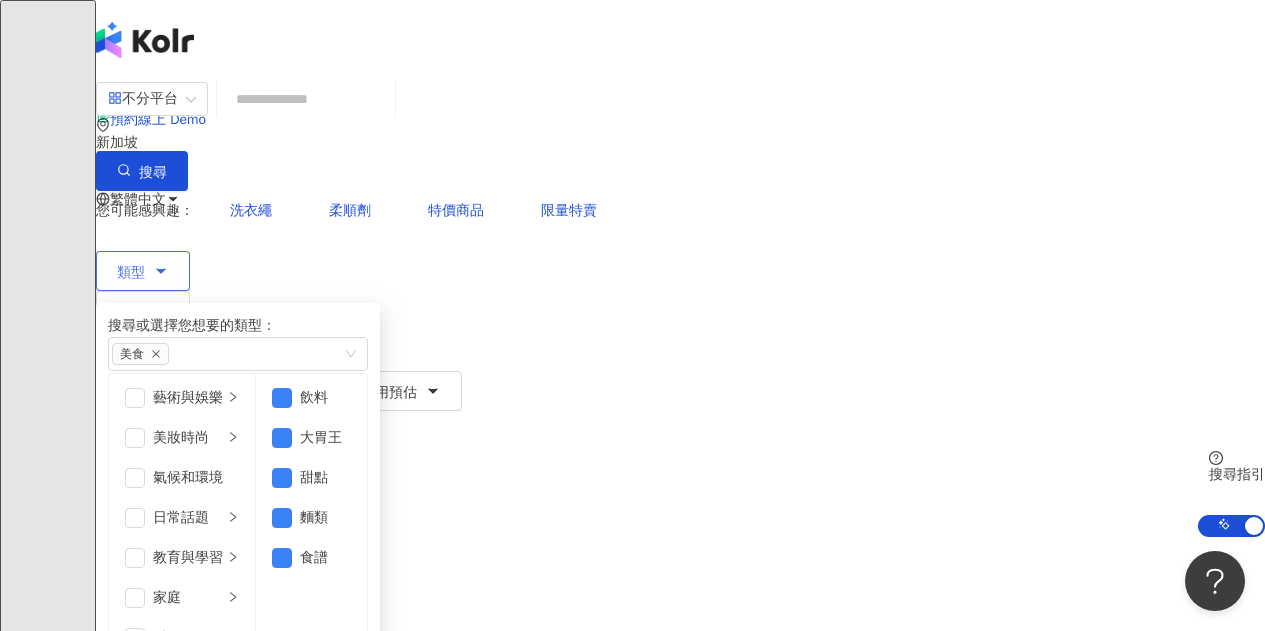 click on "美食" at bounding box center [188, 678] 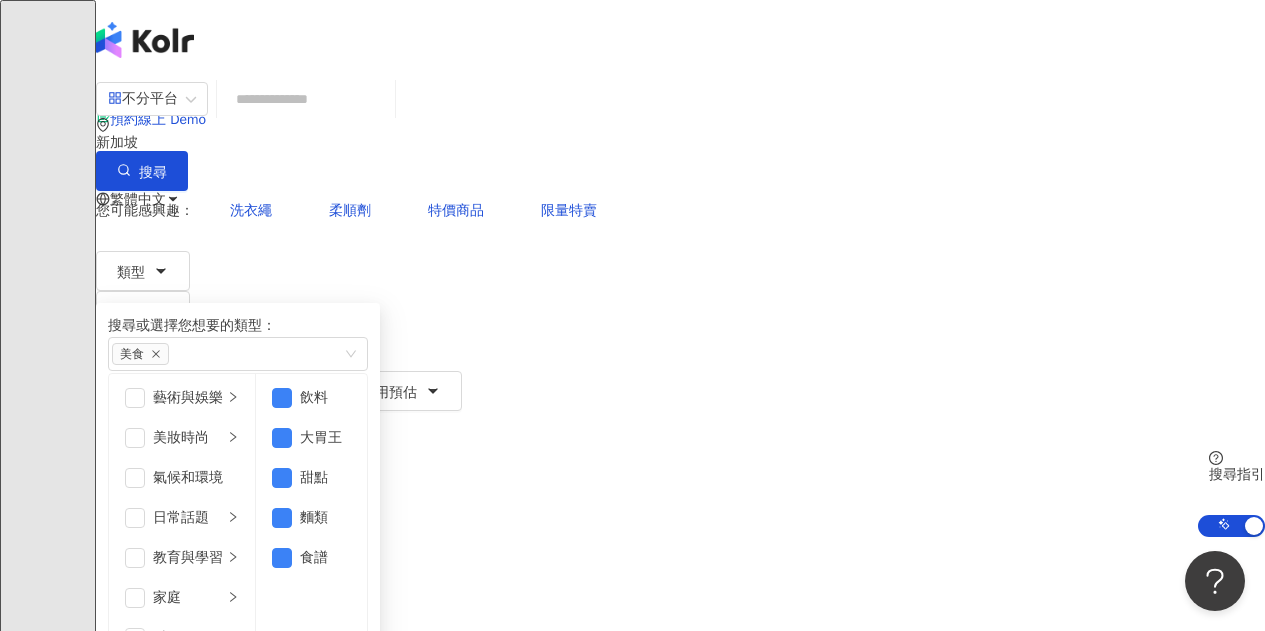 click on "自 221,944+ 筆網紅資料中搜尋... 條件 ： 新加坡 重置 排序： 關聯性" at bounding box center [680, 605] 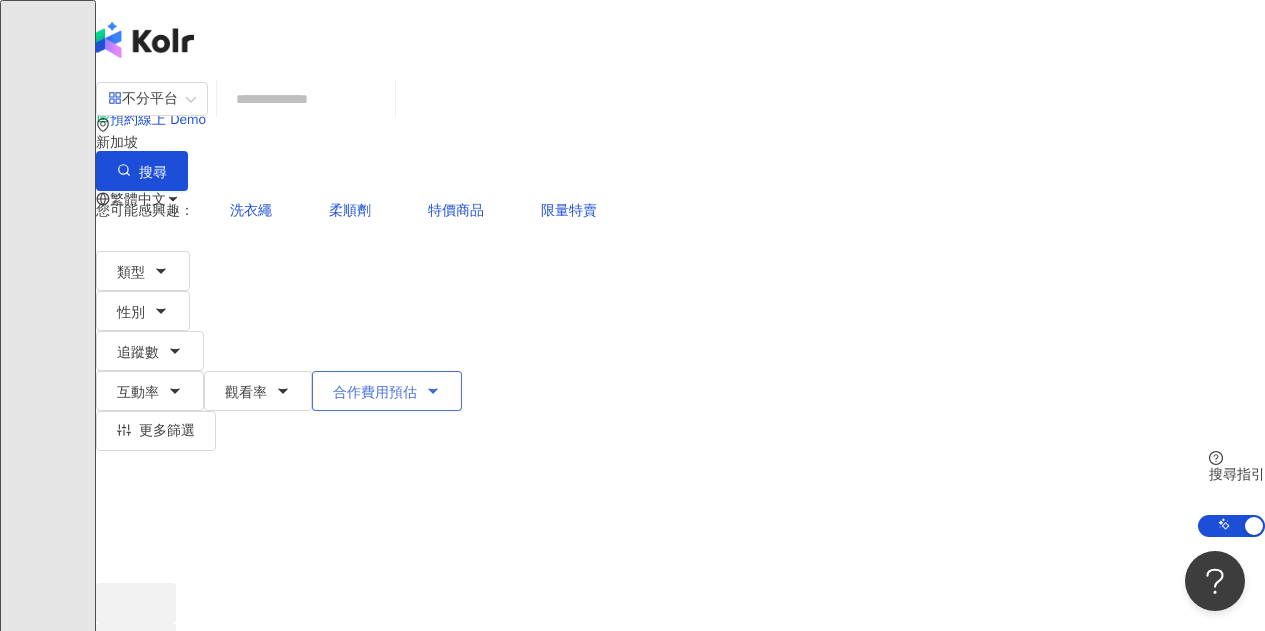click on "合作費用預估" at bounding box center [375, 393] 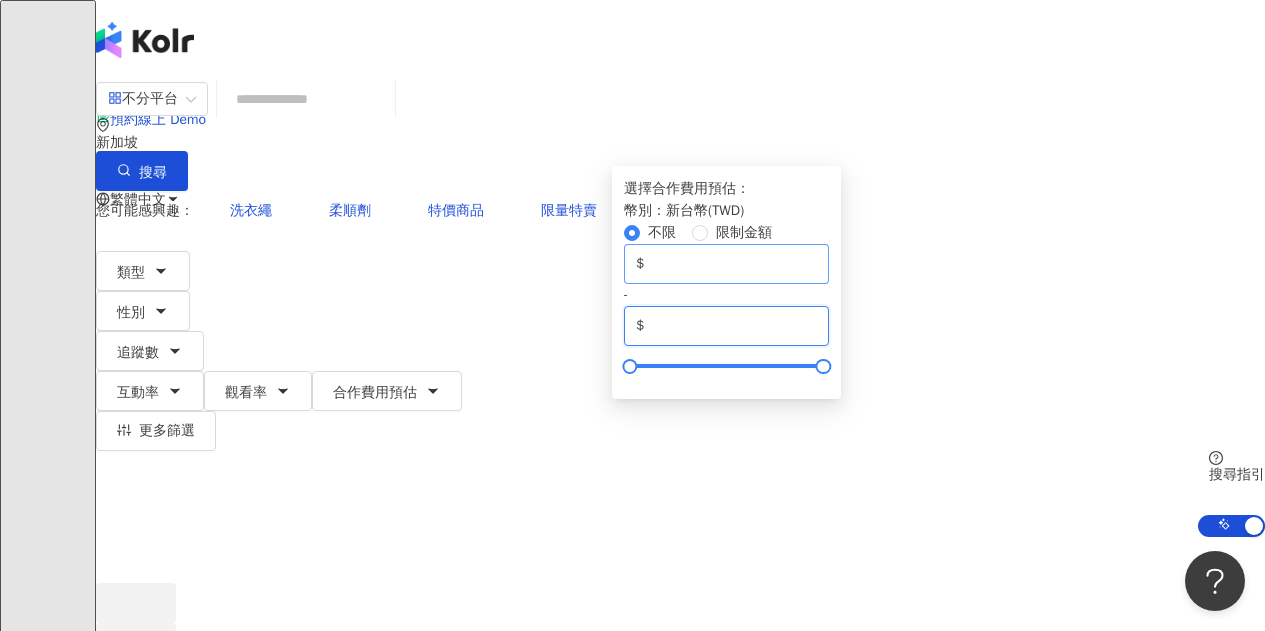 drag, startPoint x: 983, startPoint y: 368, endPoint x: 730, endPoint y: 369, distance: 253.00198 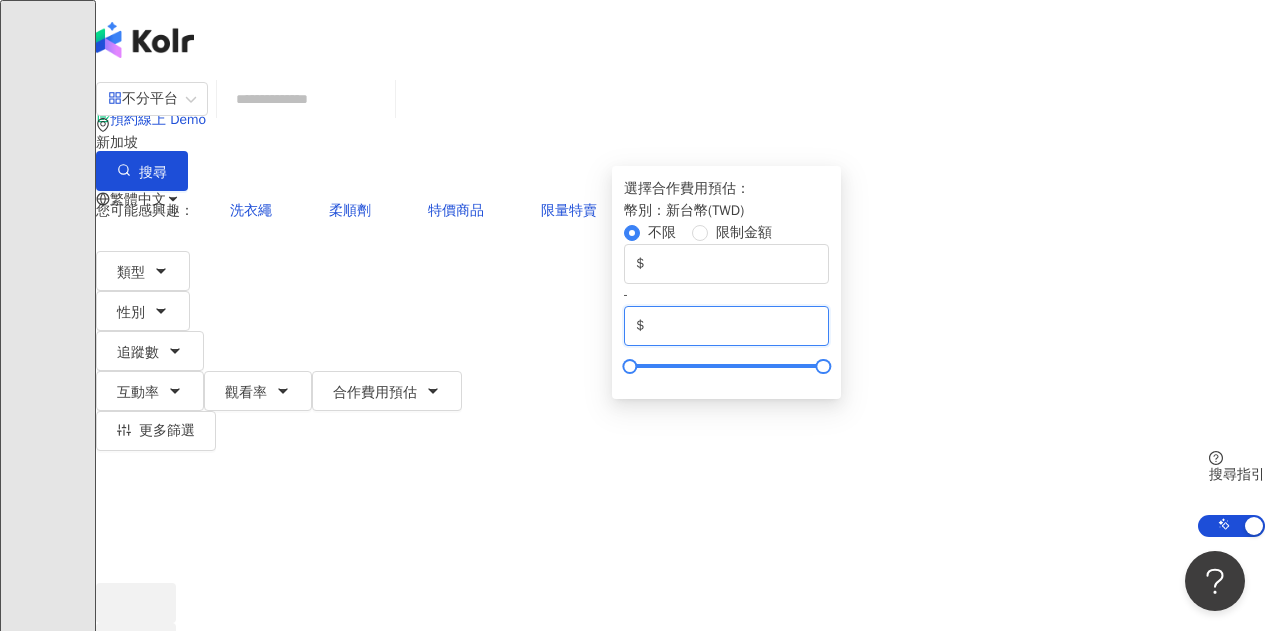 click on "*******" at bounding box center (732, 326) 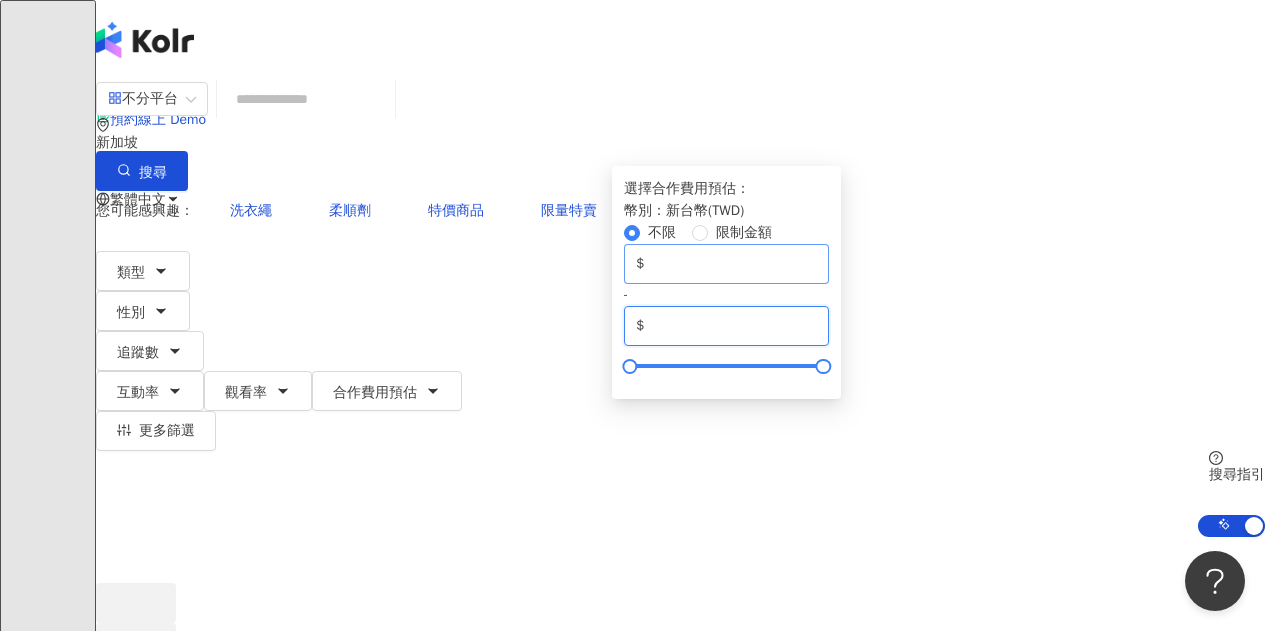 drag, startPoint x: 989, startPoint y: 367, endPoint x: 814, endPoint y: 365, distance: 175.01143 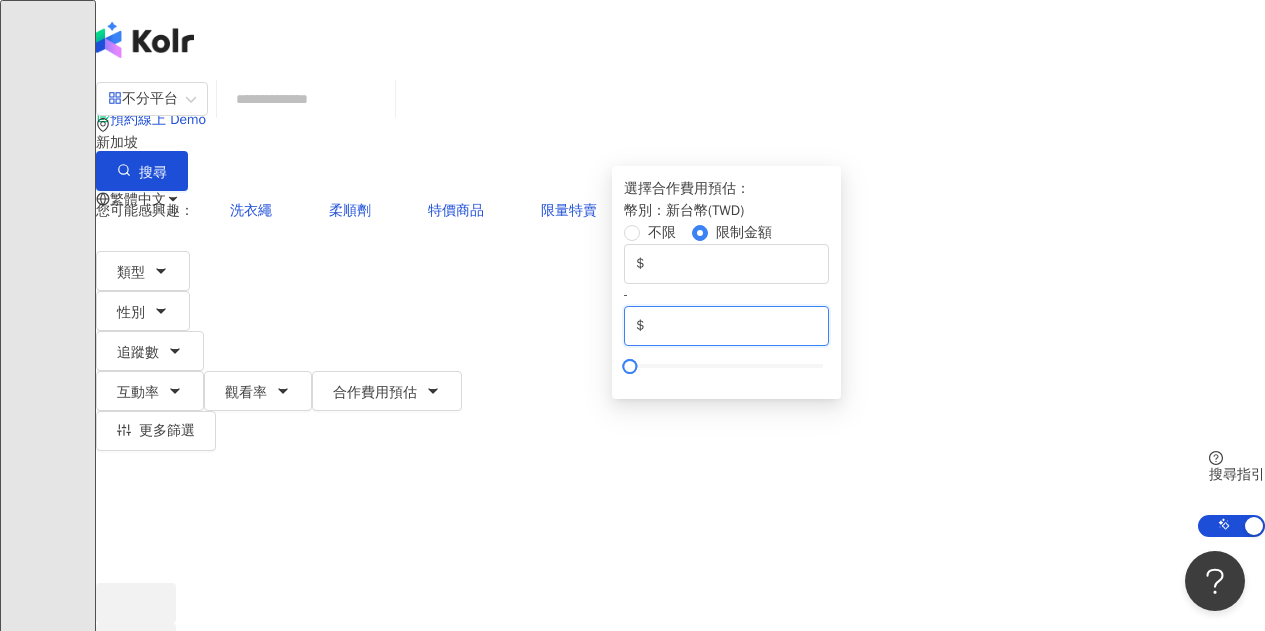 type on "****" 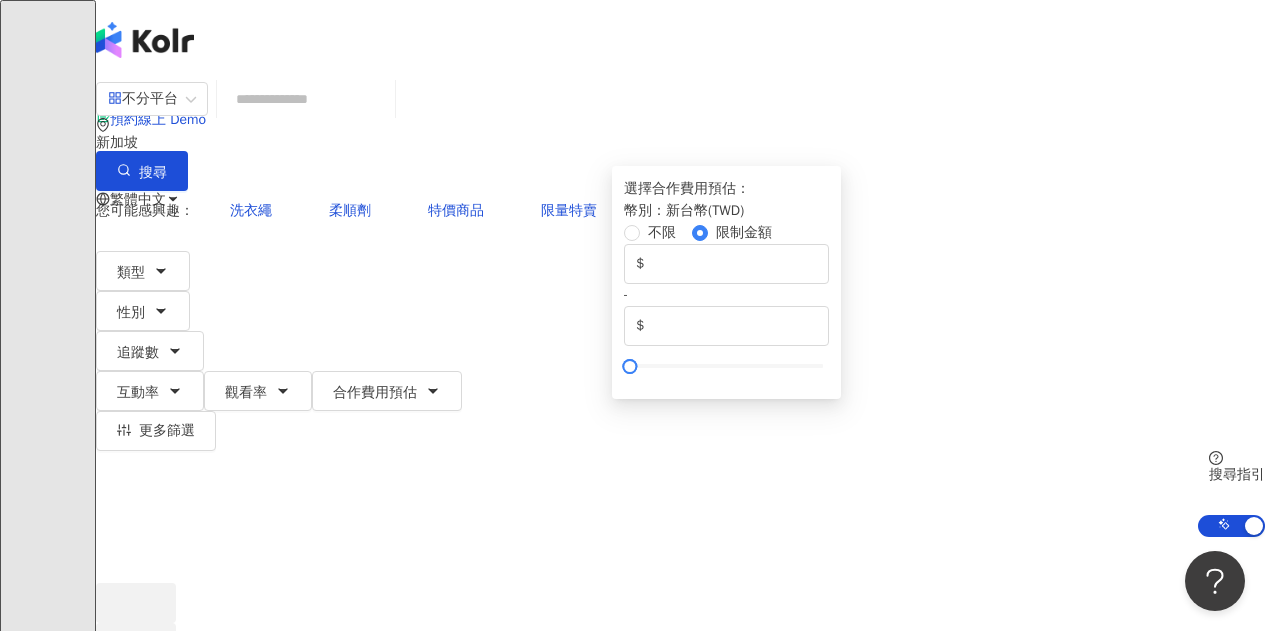 click on "您可能感興趣： 洗衣繩  柔順劑  特價商品  限量特賣  類型 性別 追蹤數 互動率 觀看率 合作費用預估  更多篩選 選擇合作費用預估  ： 幣別 ： 新台幣 ( TWD ) 不限 限制金額 $ *  -  $ **** 搜尋指引 AI  開啟 AI  關閉" at bounding box center [680, 364] 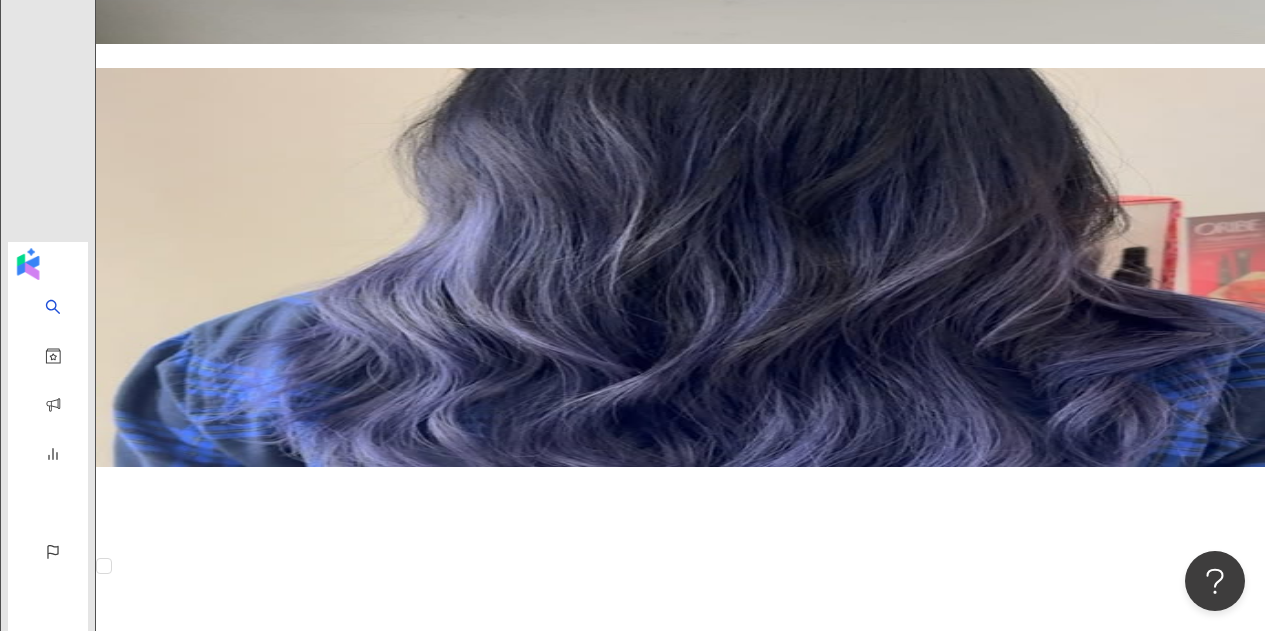 scroll, scrollTop: 0, scrollLeft: 0, axis: both 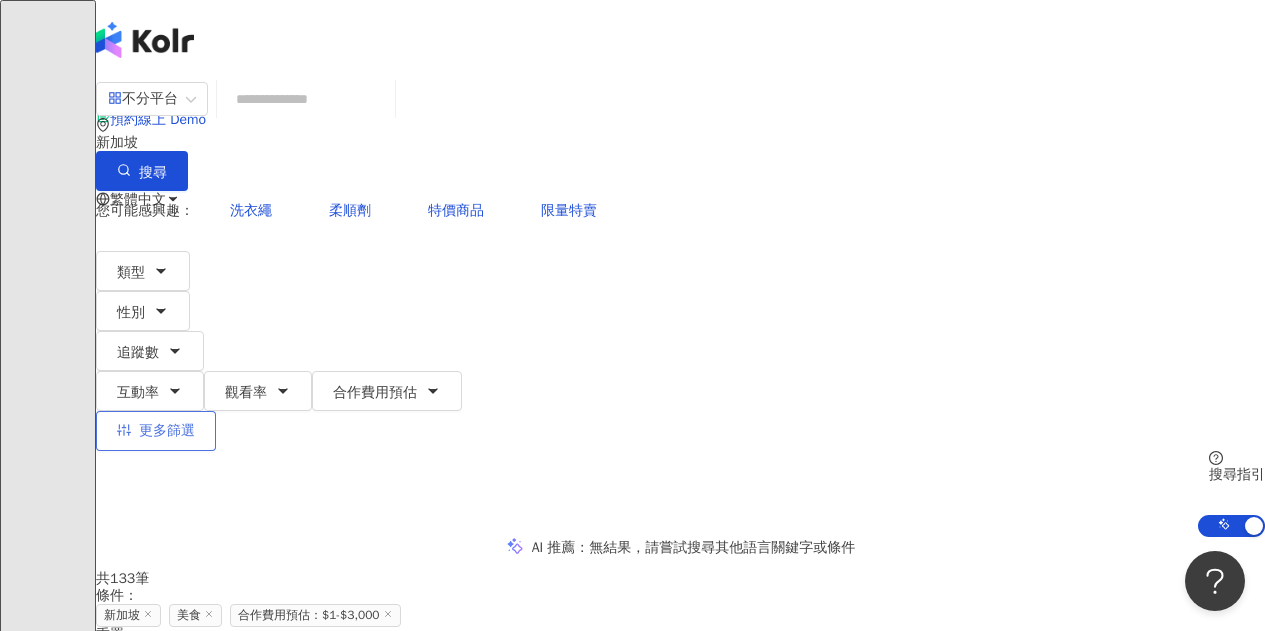 click on "更多篩選" at bounding box center [156, 431] 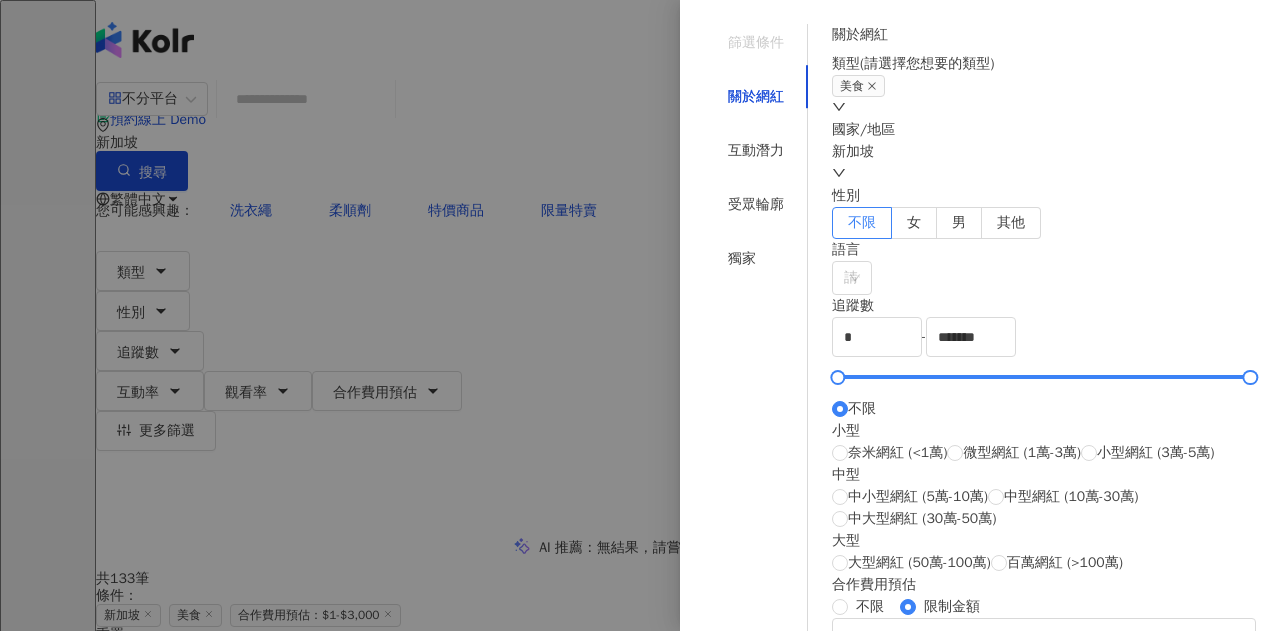 click at bounding box center [640, 315] 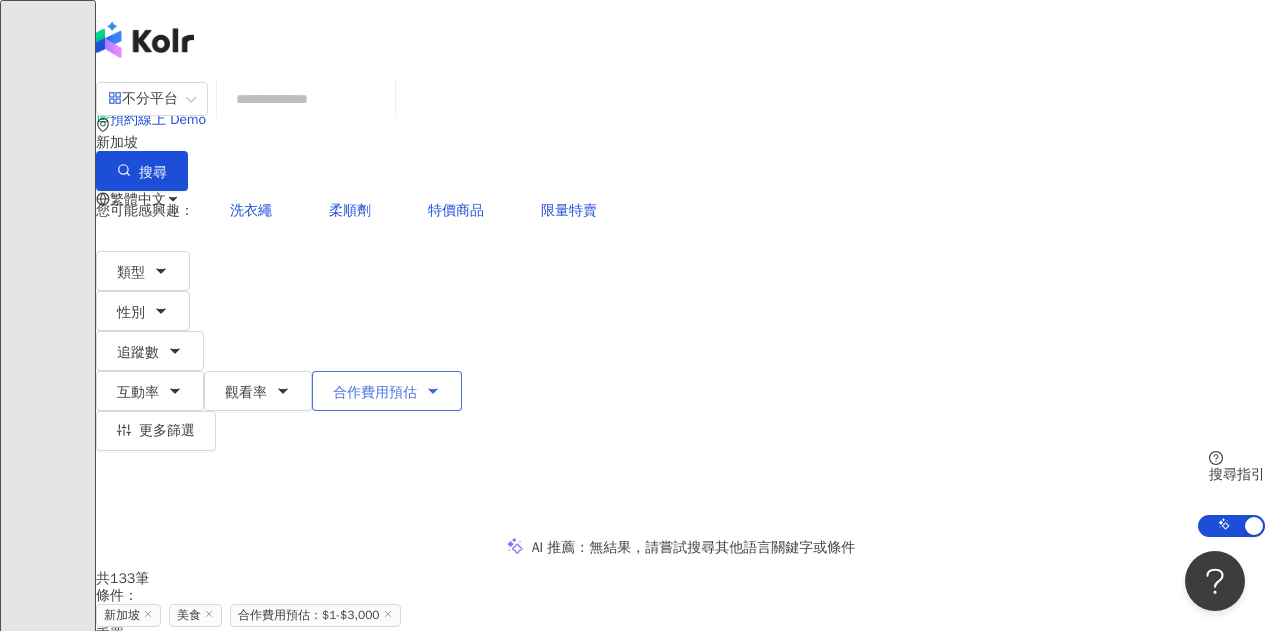 click on "合作費用預估" at bounding box center [375, 393] 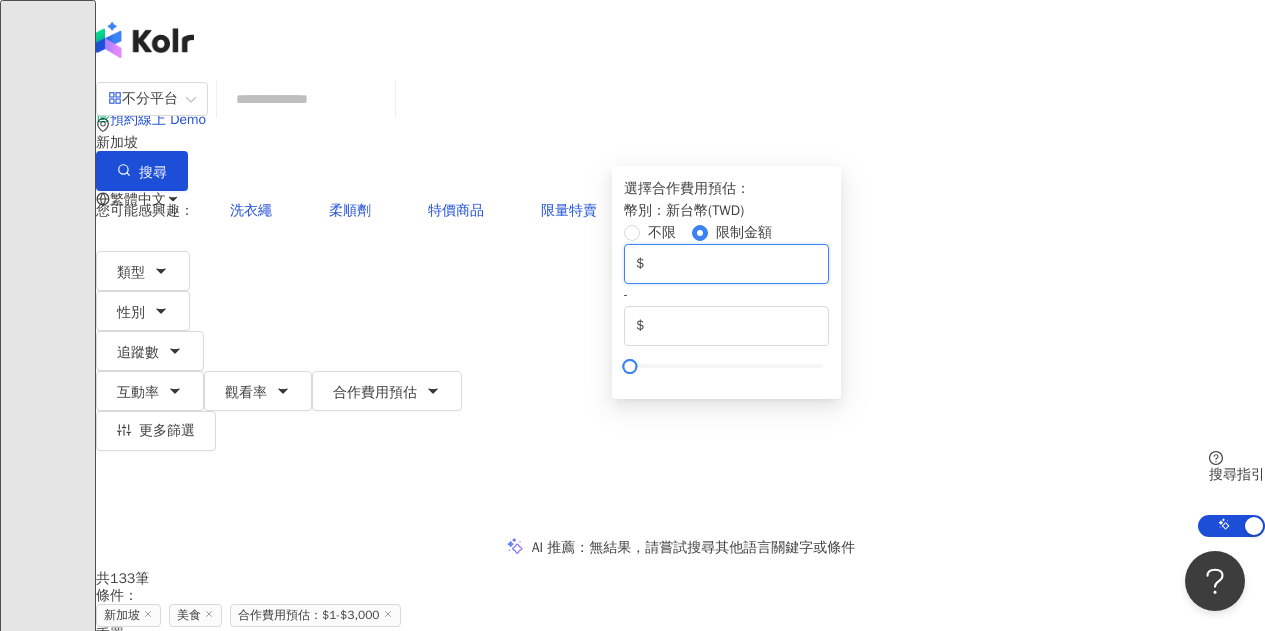drag, startPoint x: 746, startPoint y: 369, endPoint x: 725, endPoint y: 365, distance: 21.377558 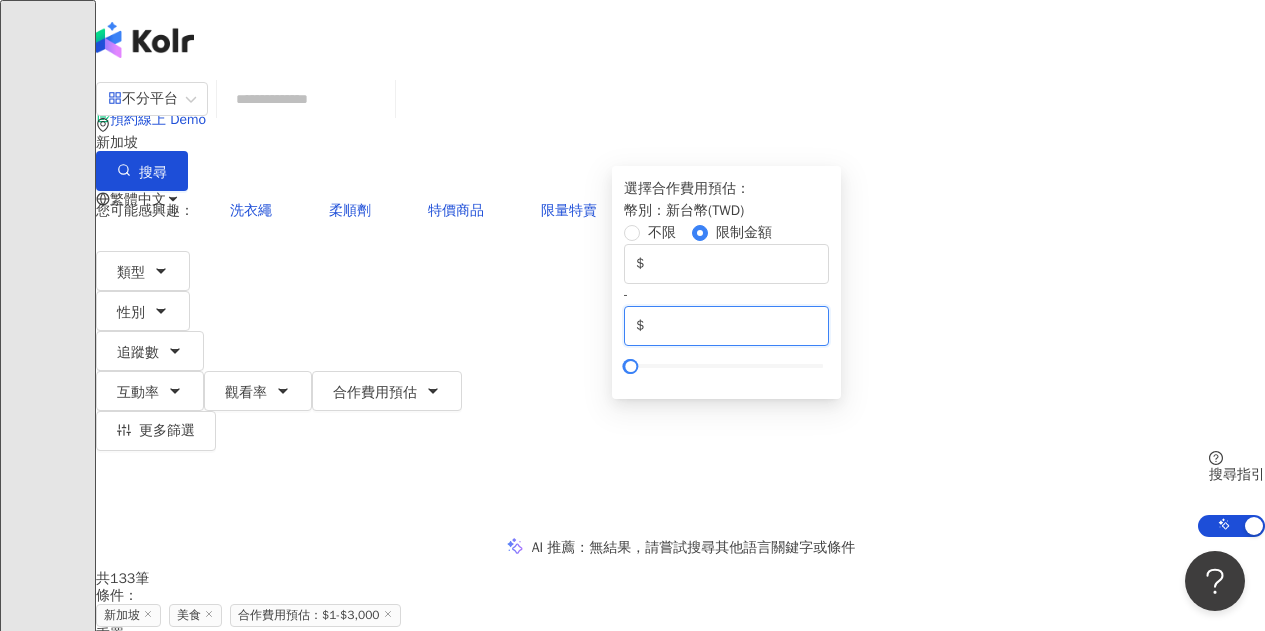 type on "****" 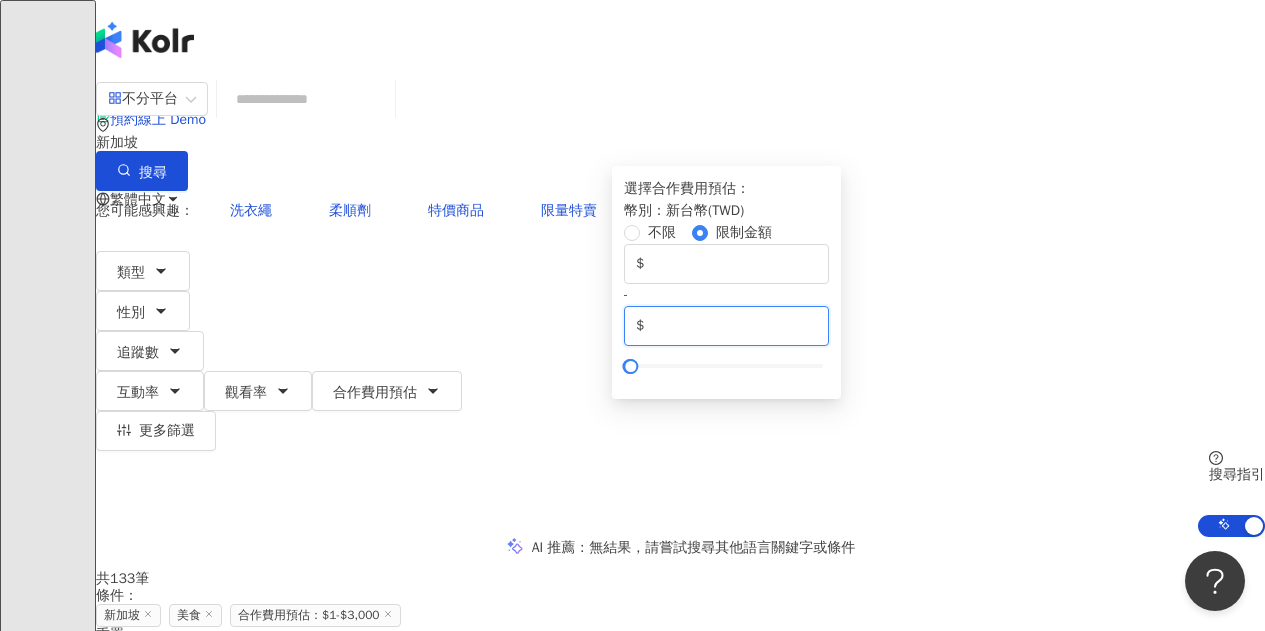 click on "****" at bounding box center (732, 326) 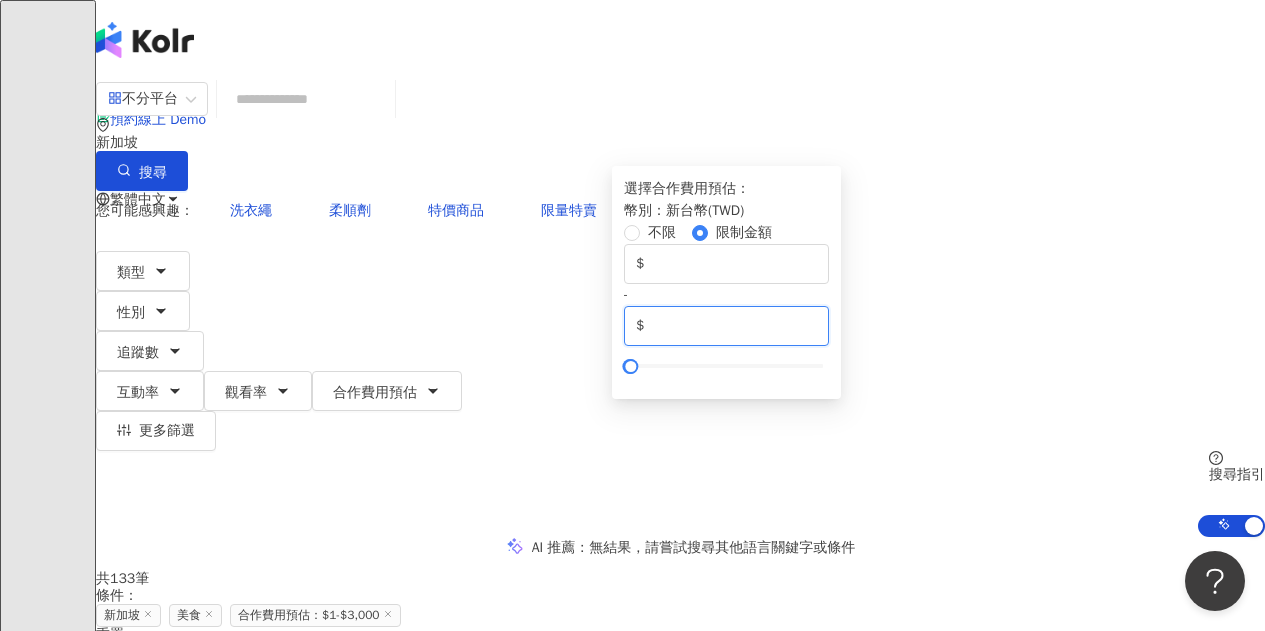 click on "$ ****" at bounding box center [726, 326] 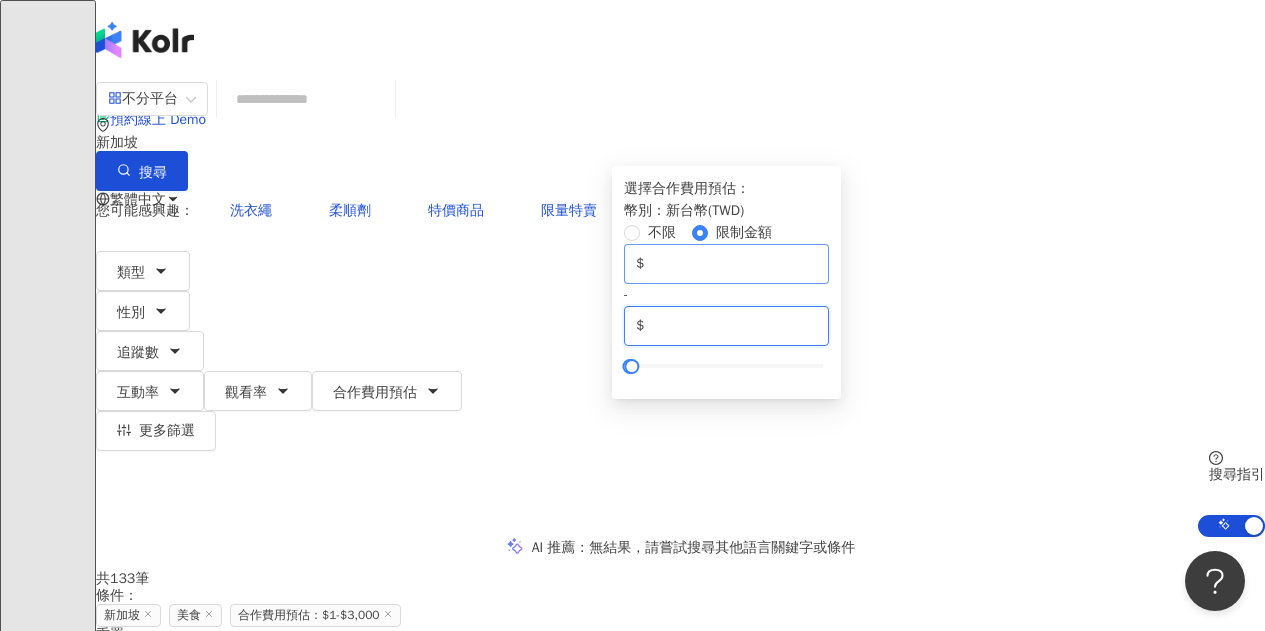 type on "*****" 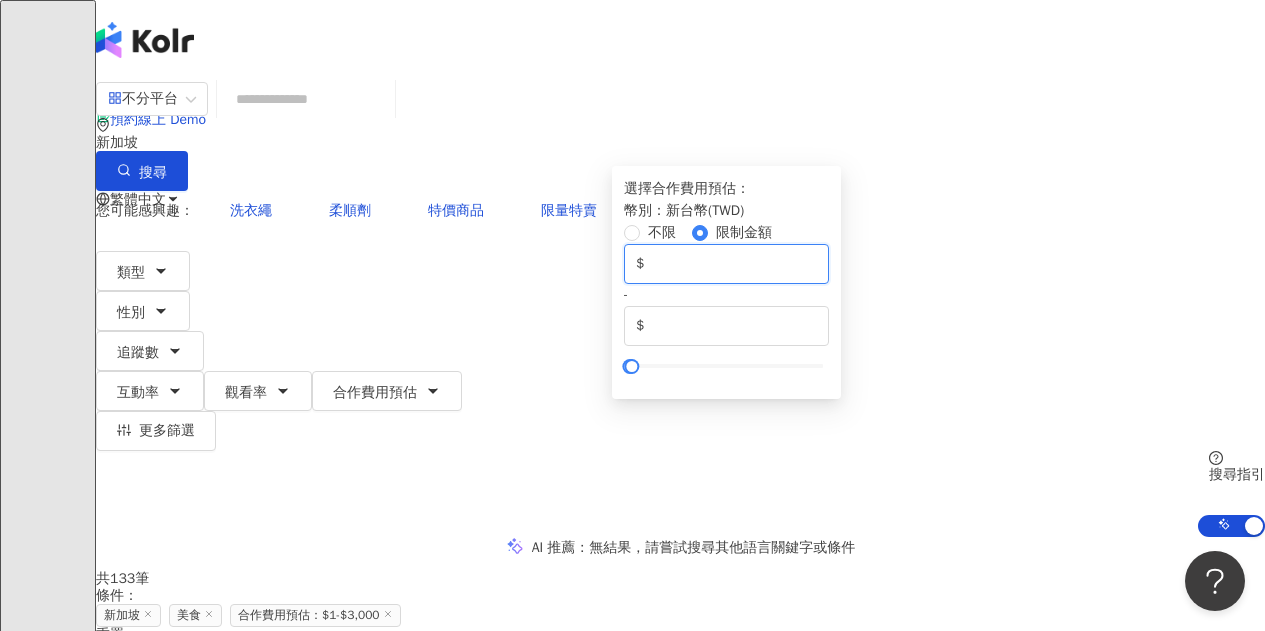 drag, startPoint x: 741, startPoint y: 368, endPoint x: 720, endPoint y: 368, distance: 21 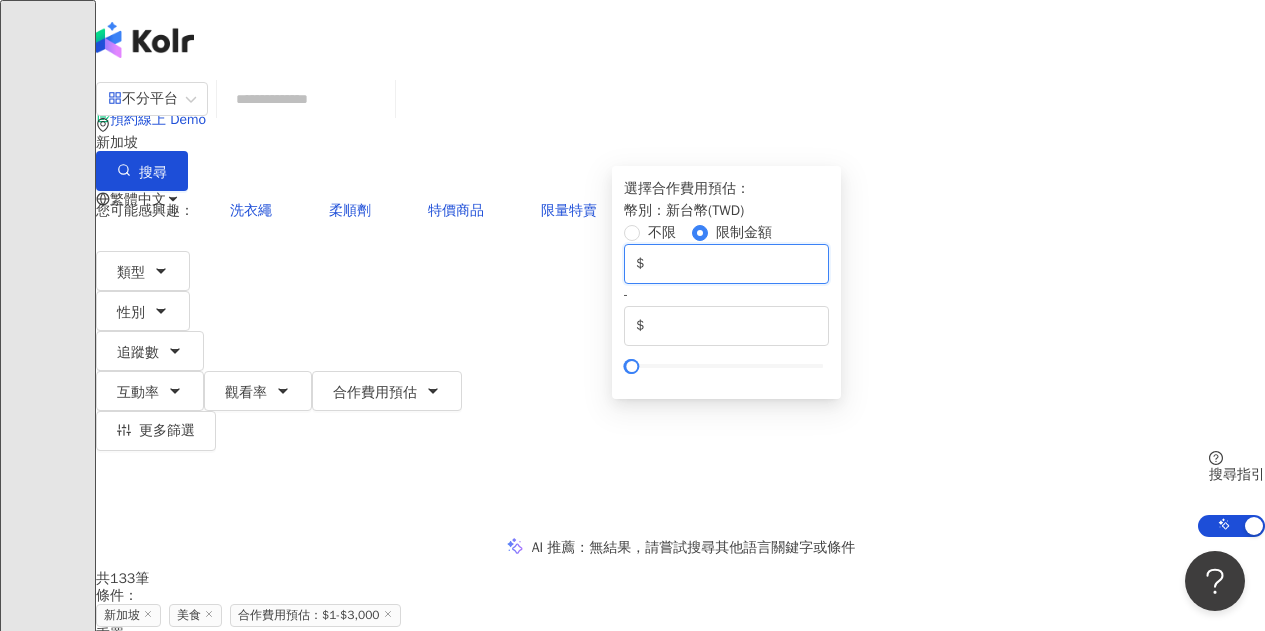 type on "****" 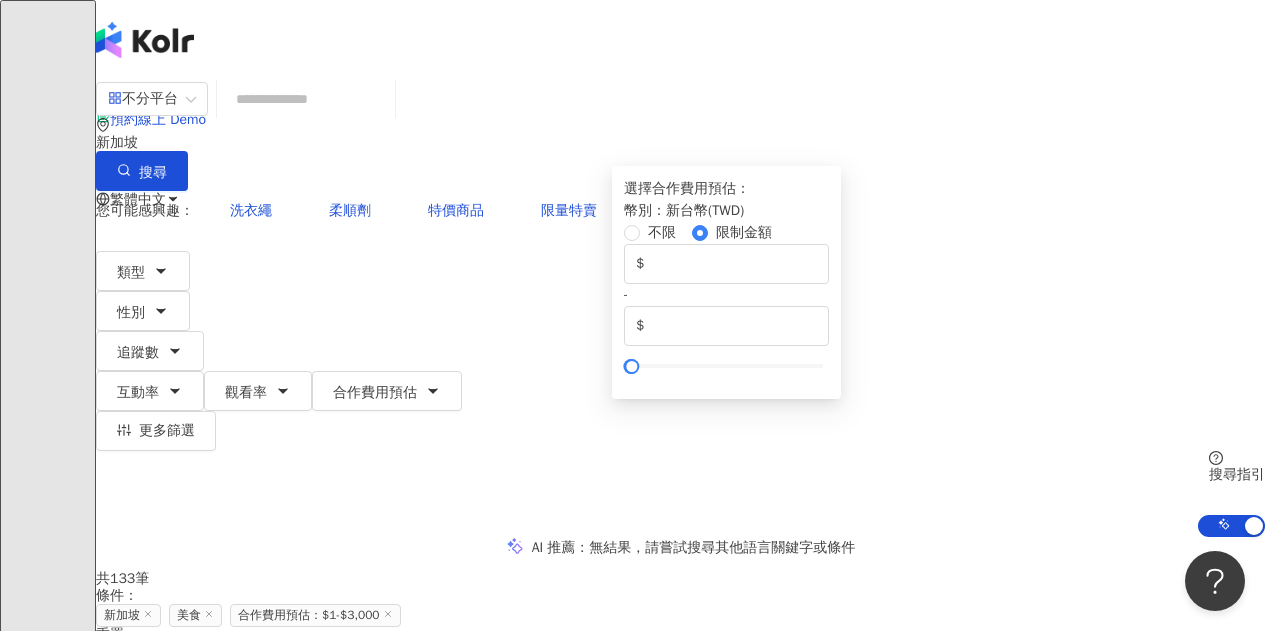 click on "您可能感興趣： 洗衣繩  柔順劑  特價商品  限量特賣" at bounding box center (680, 211) 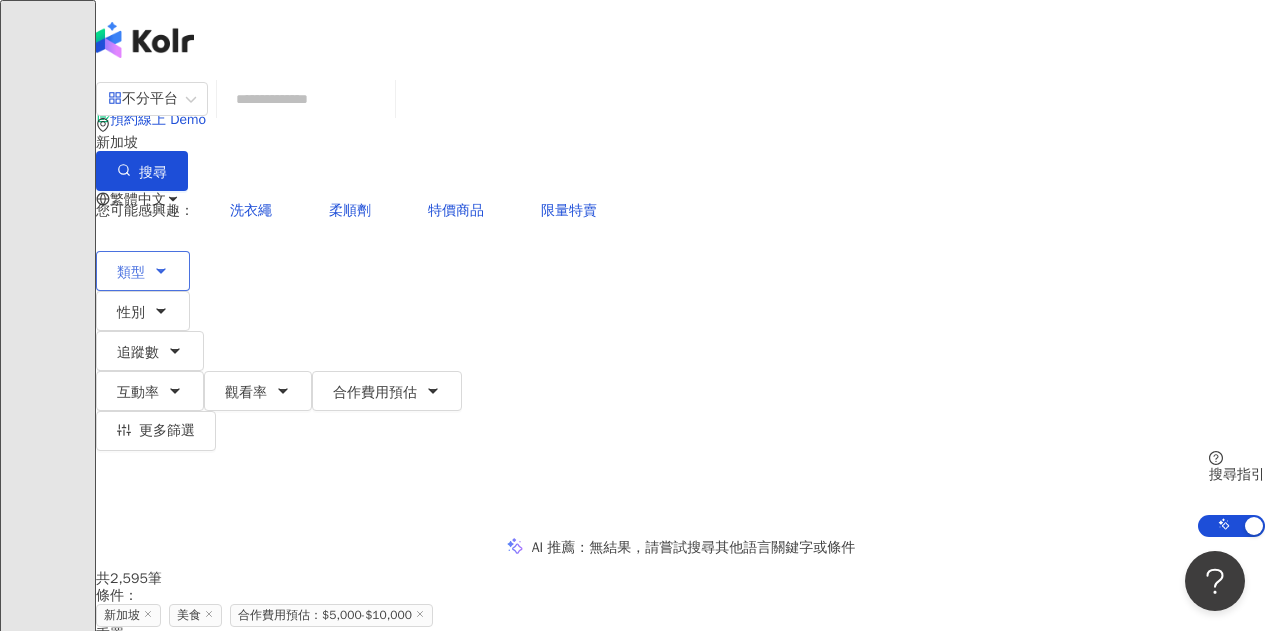 click on "類型" at bounding box center [143, 271] 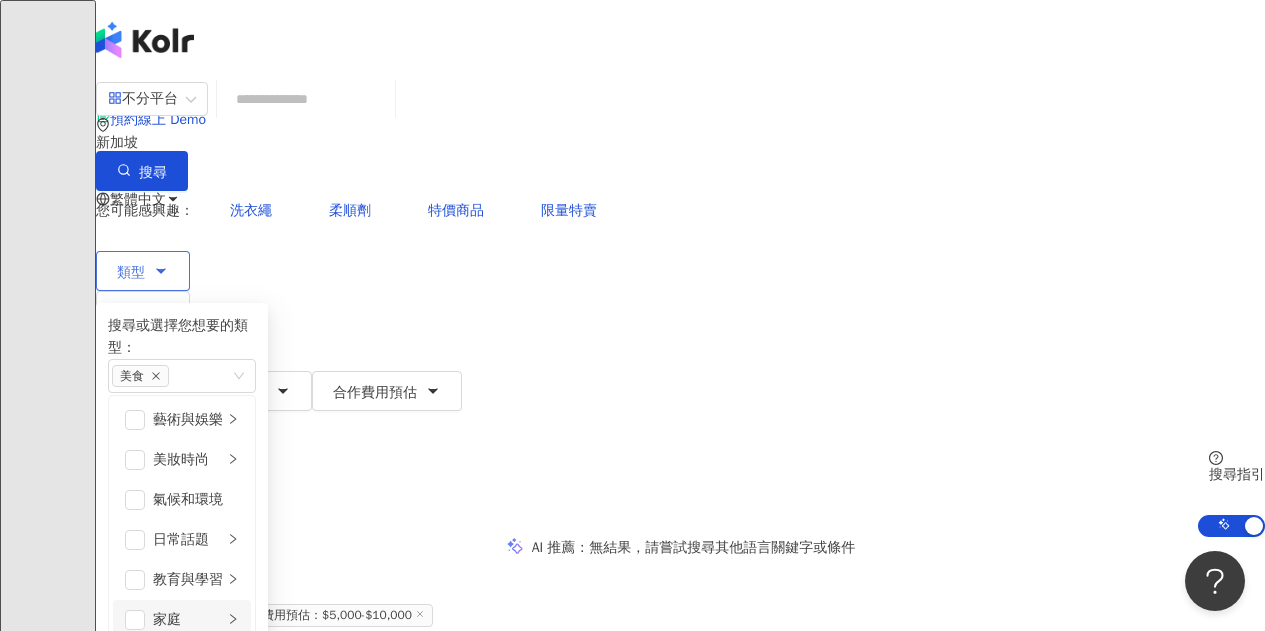 scroll, scrollTop: 400, scrollLeft: 0, axis: vertical 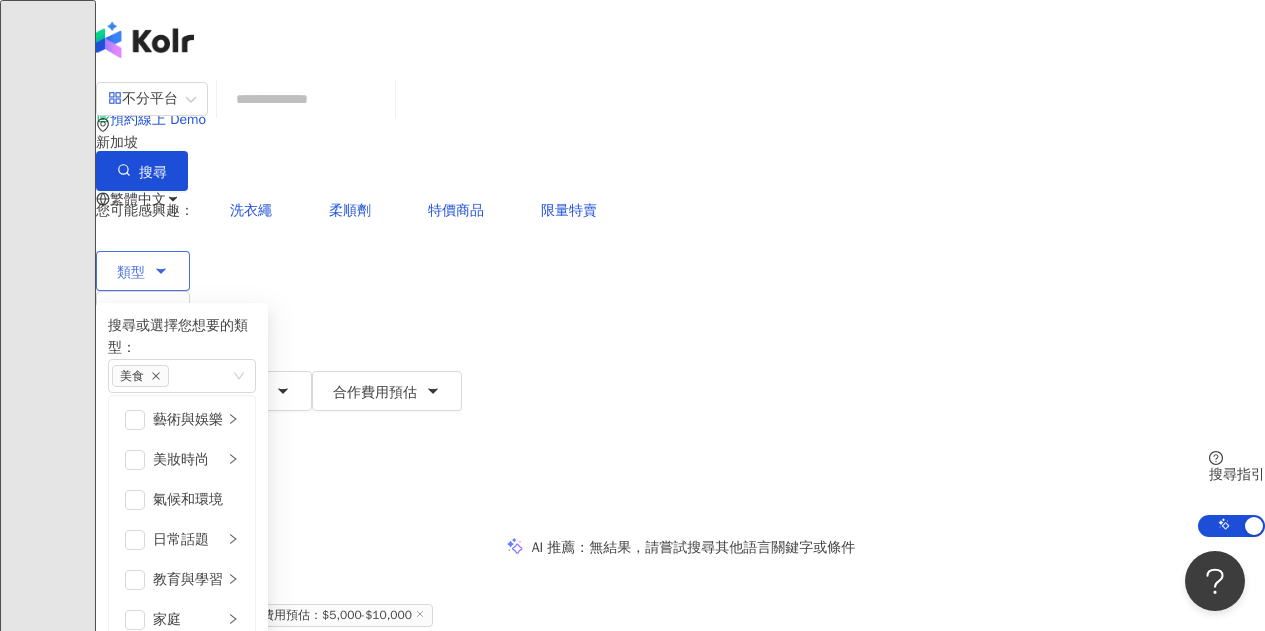 click 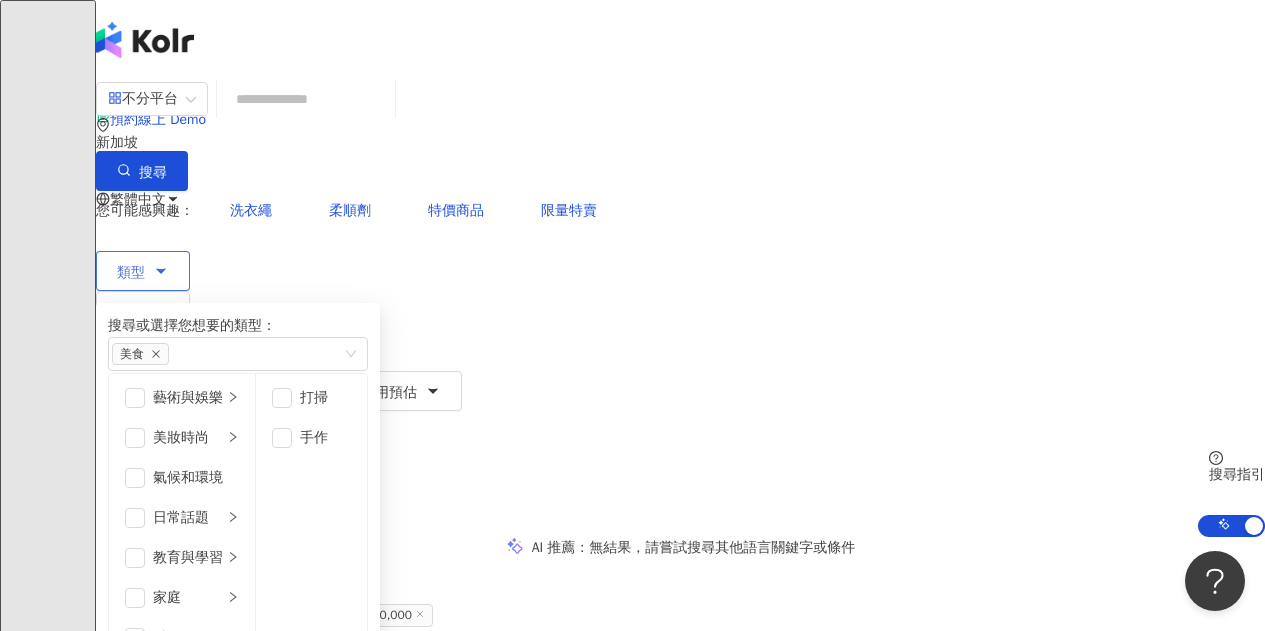 scroll, scrollTop: 600, scrollLeft: 0, axis: vertical 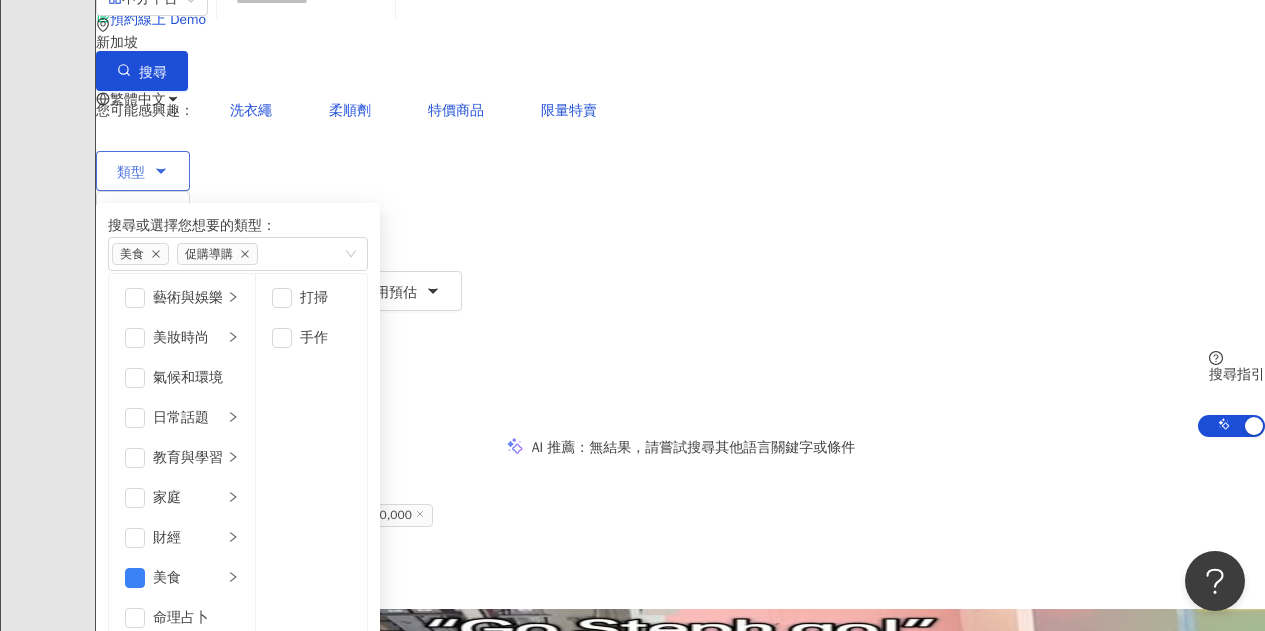 click on "旅遊" at bounding box center (188, 1178) 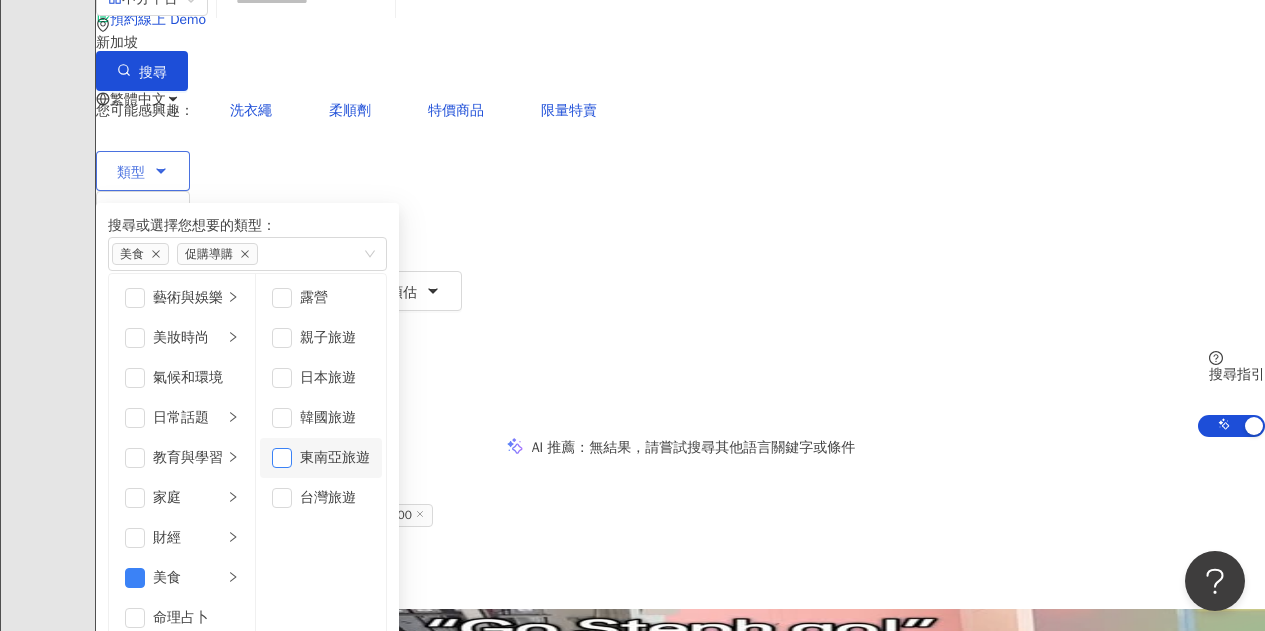 click at bounding box center [282, 458] 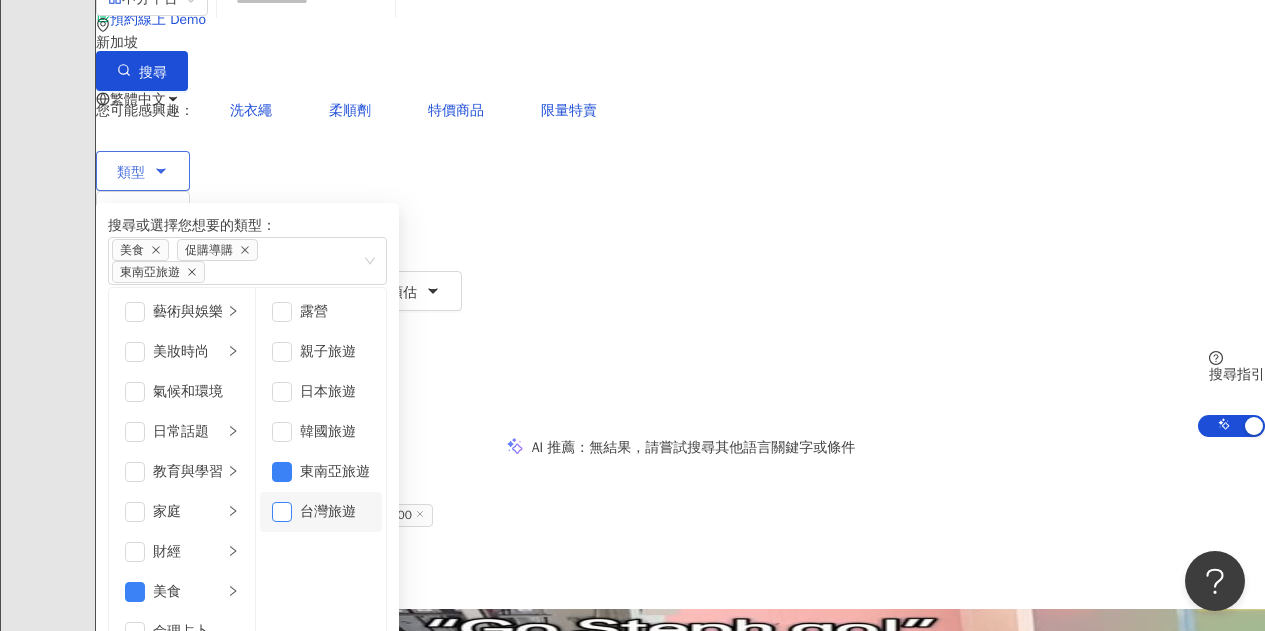 click at bounding box center [282, 512] 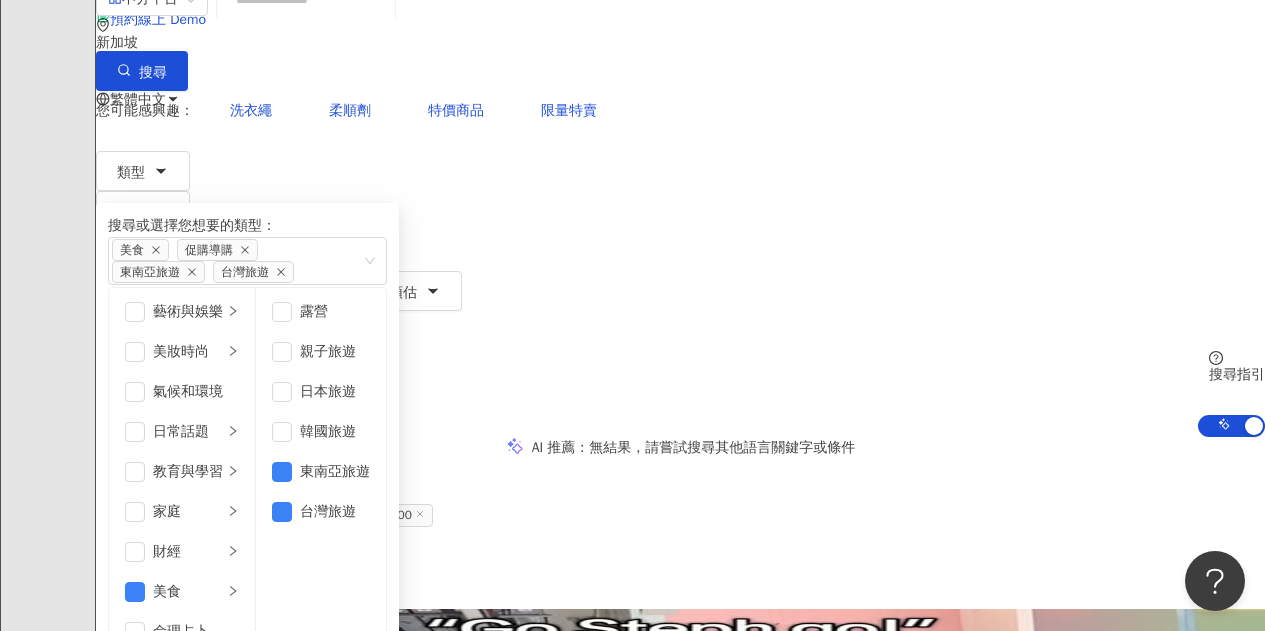 click on "共  2,595  筆 條件 ： 新加坡 美食 合作費用預估：$5,000-$10,000 重置 排序： 關聯性" at bounding box center (680, 539) 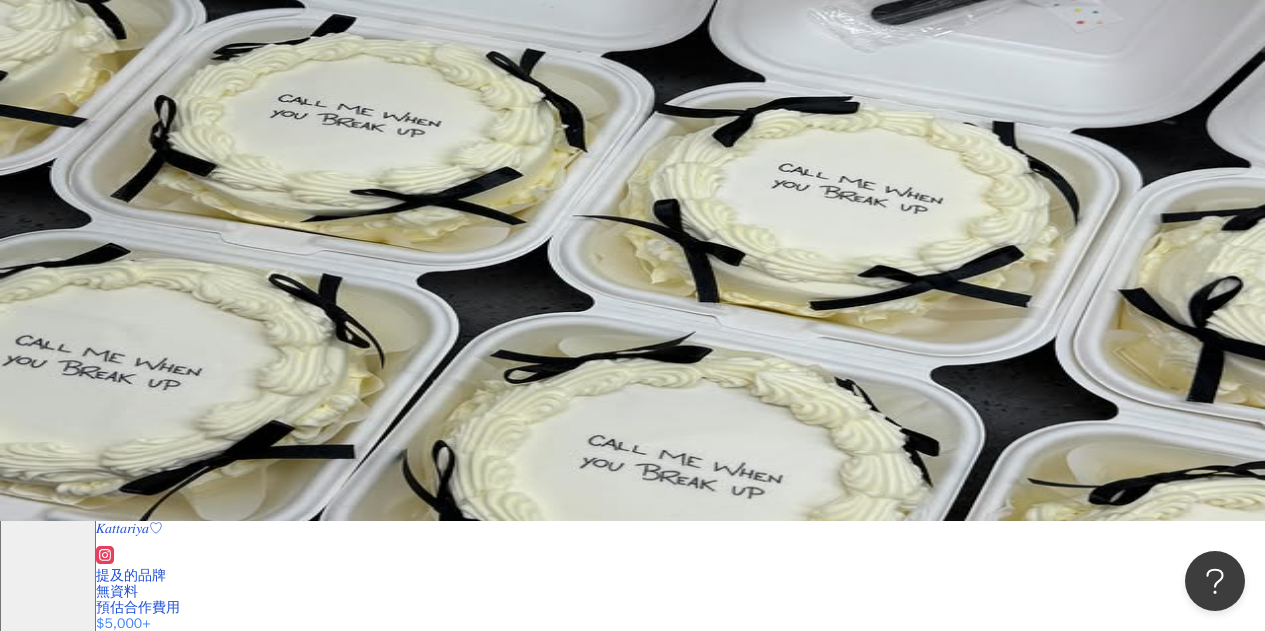 scroll, scrollTop: 200, scrollLeft: 0, axis: vertical 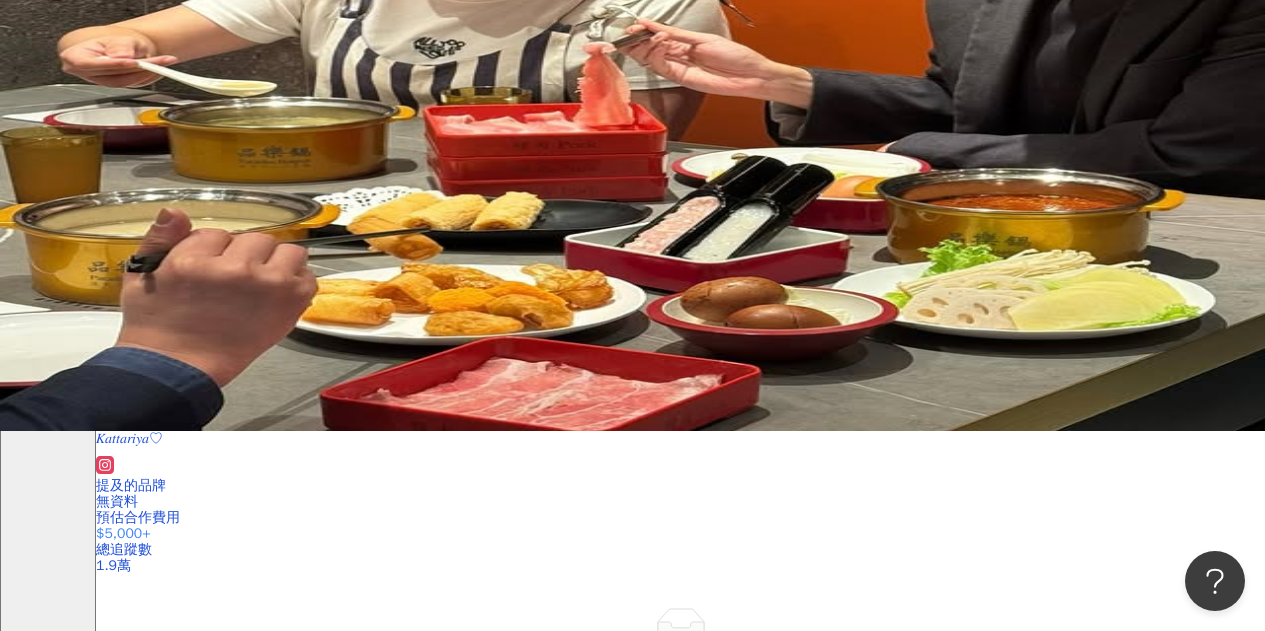 click at bounding box center [183, 3102] 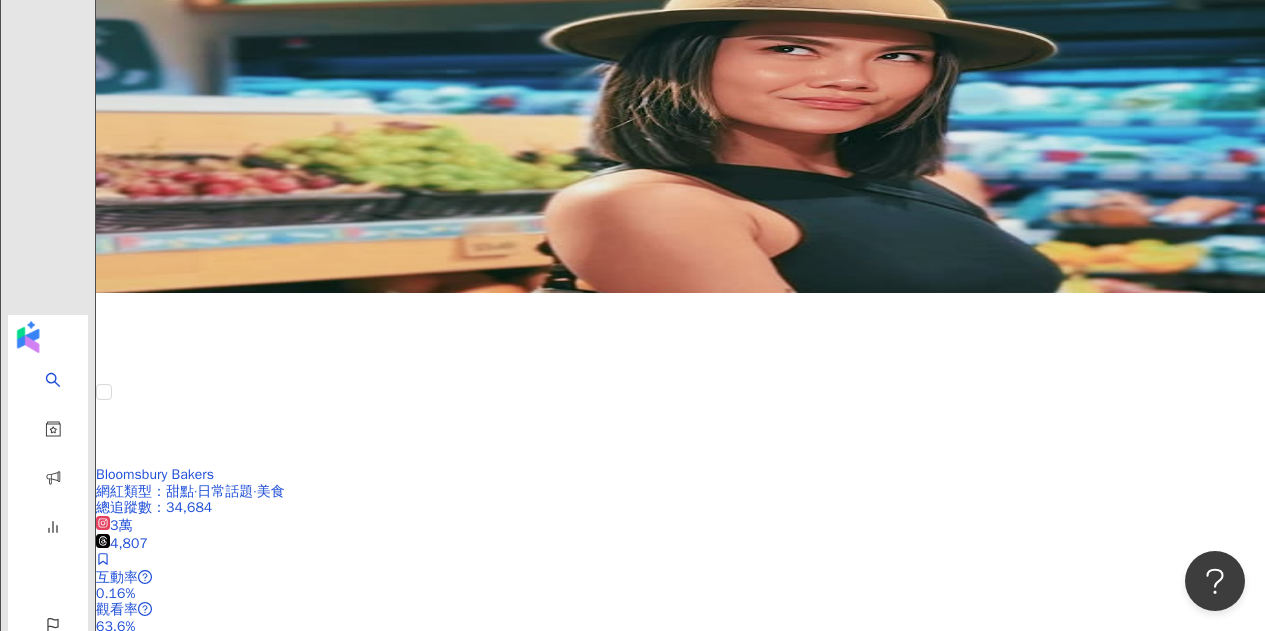 scroll, scrollTop: 3700, scrollLeft: 0, axis: vertical 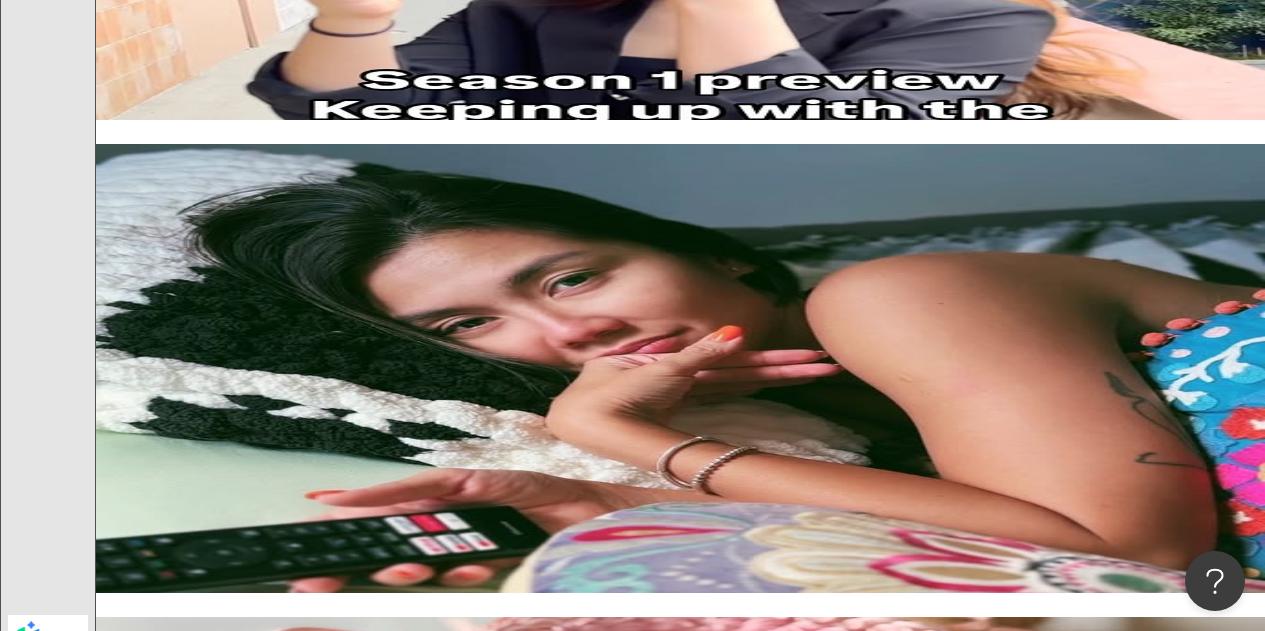 click on "繼續看更多" at bounding box center [175, 4790] 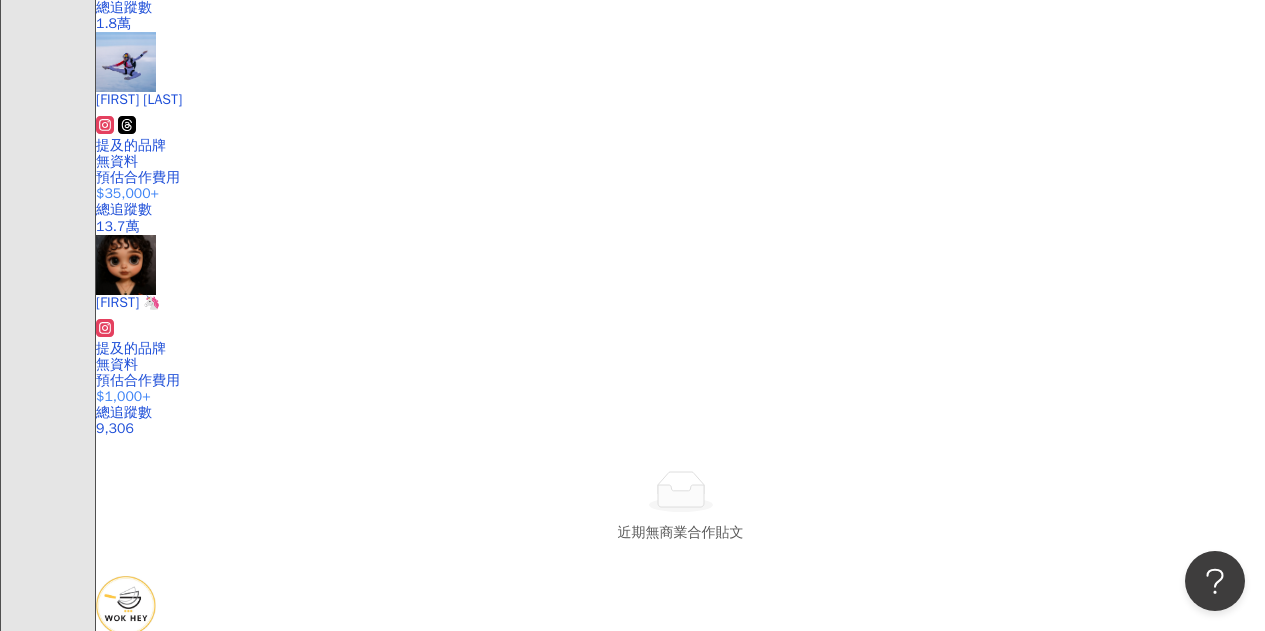 scroll, scrollTop: 0, scrollLeft: 0, axis: both 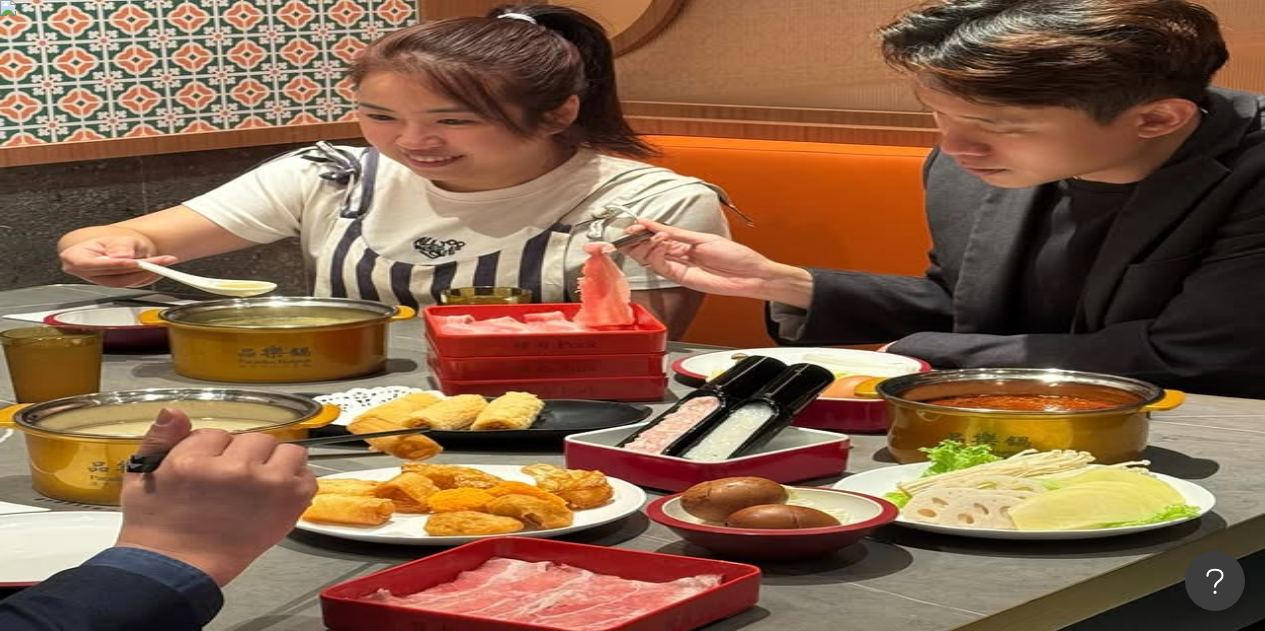click on "互動率" at bounding box center (150, 391) 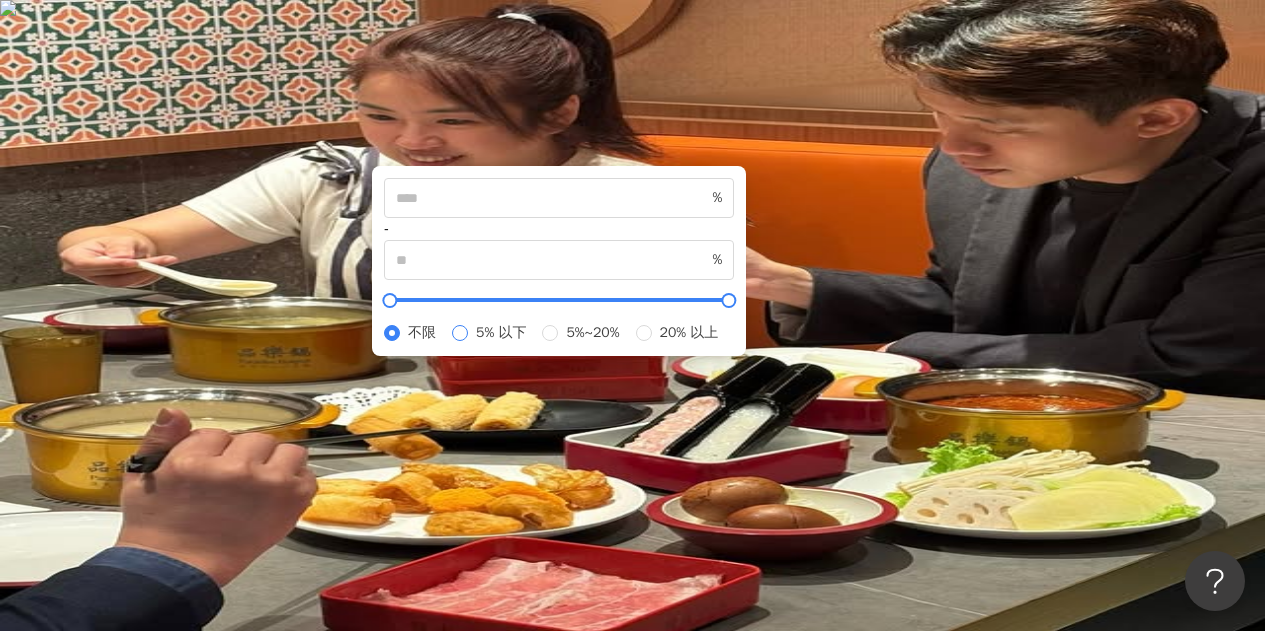 click on "5% 以下" at bounding box center (501, 333) 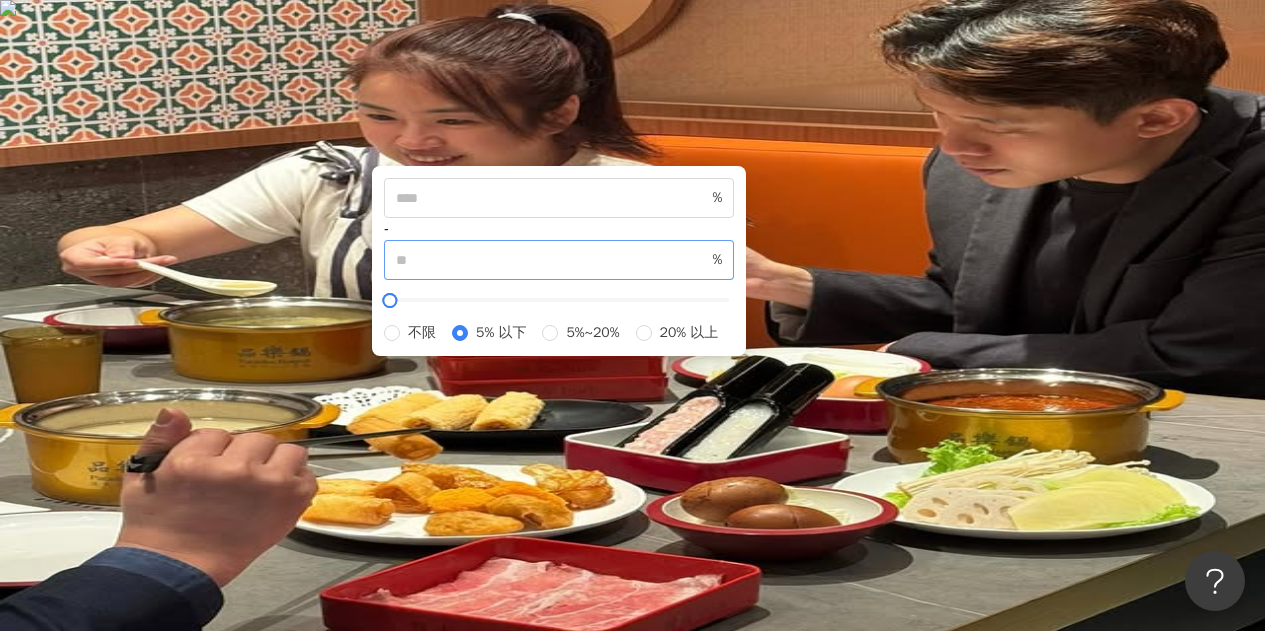 click on "* %" at bounding box center [559, 260] 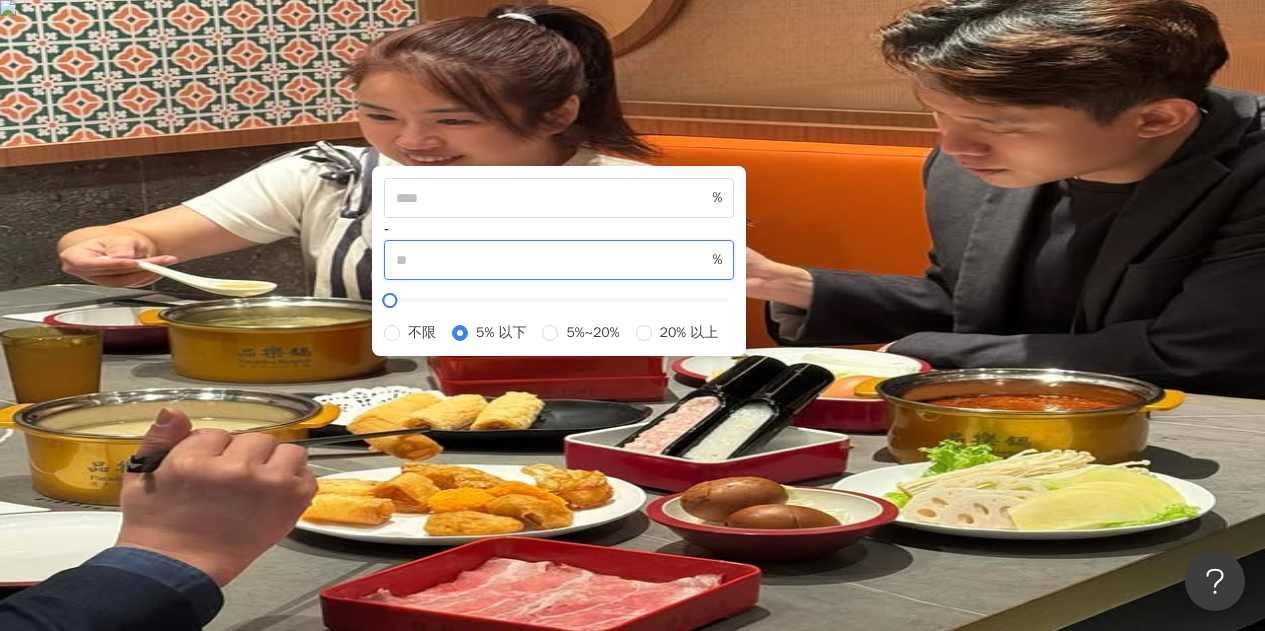 drag, startPoint x: 700, startPoint y: 304, endPoint x: 689, endPoint y: 306, distance: 11.18034 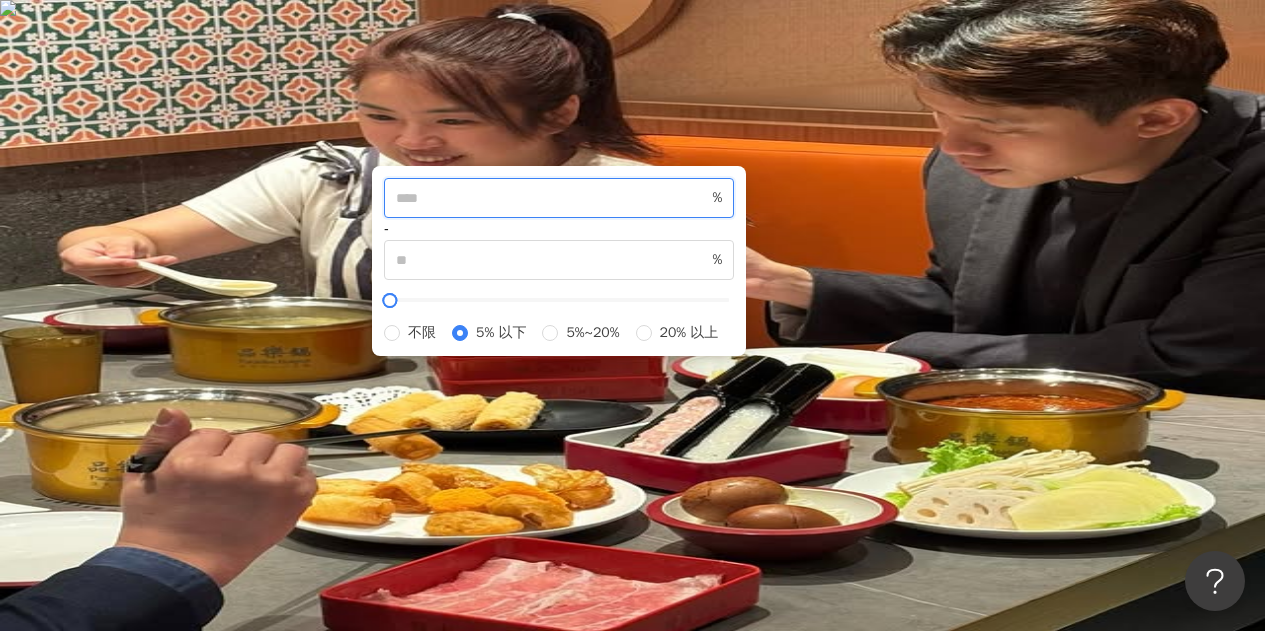 click at bounding box center [552, 198] 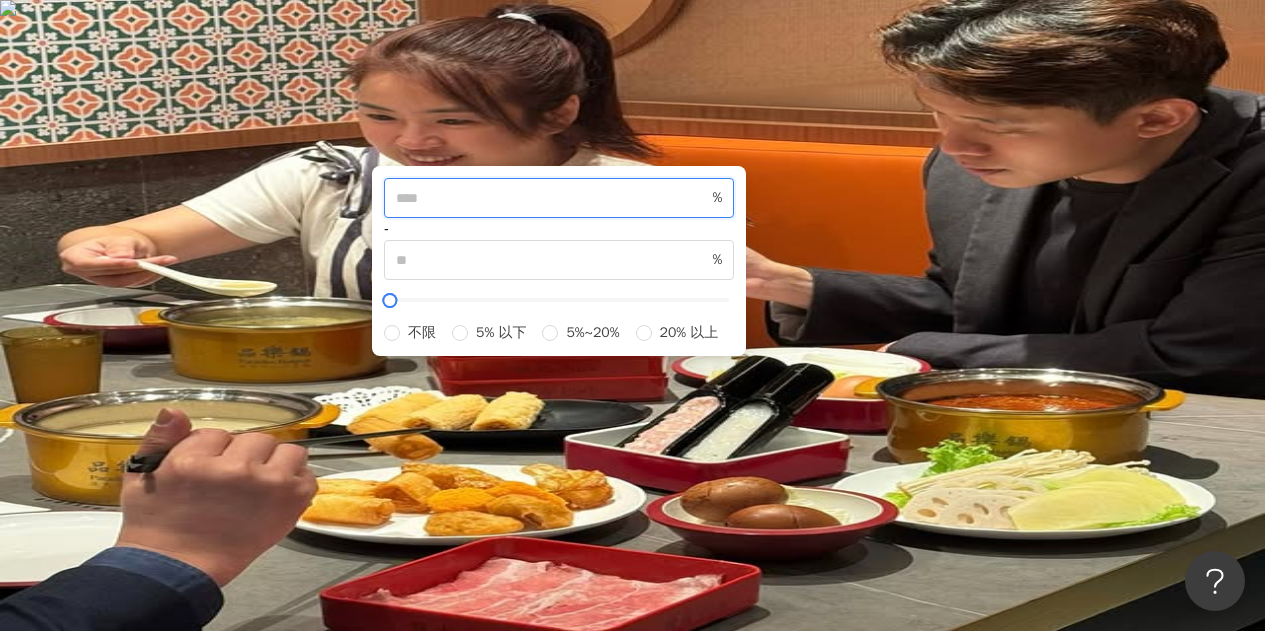 type on "*" 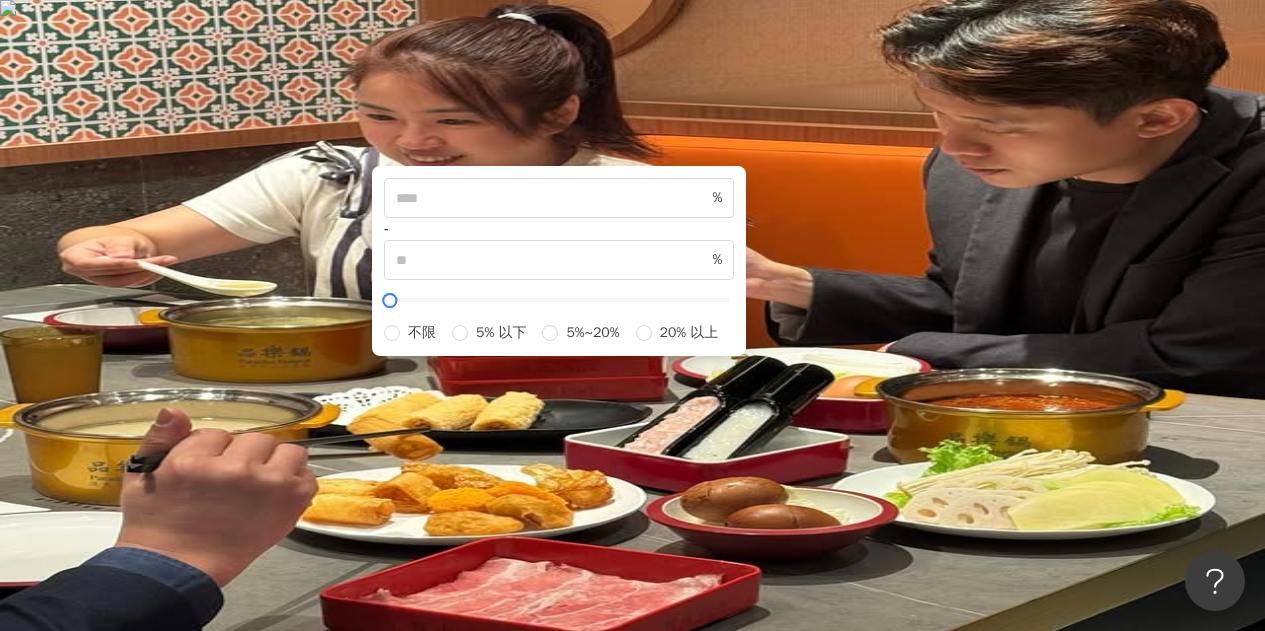 click on "您可能感興趣： 洗衣繩  柔順劑  特價商品  限量特賣" at bounding box center (680, 211) 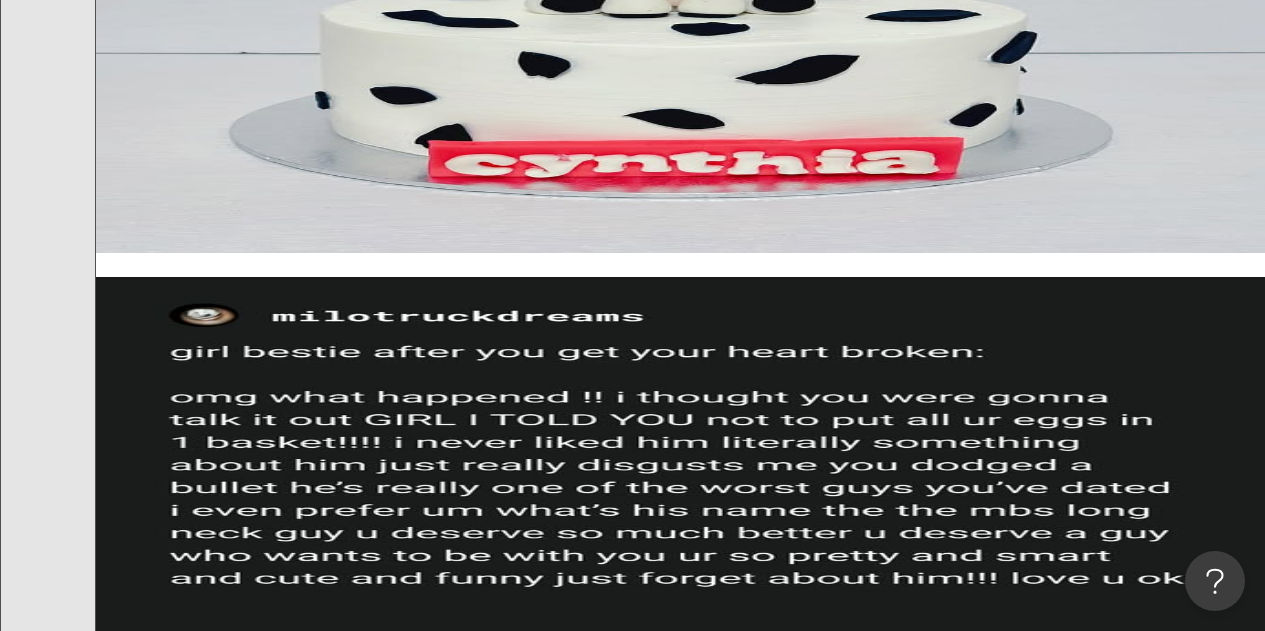 scroll, scrollTop: 976, scrollLeft: 0, axis: vertical 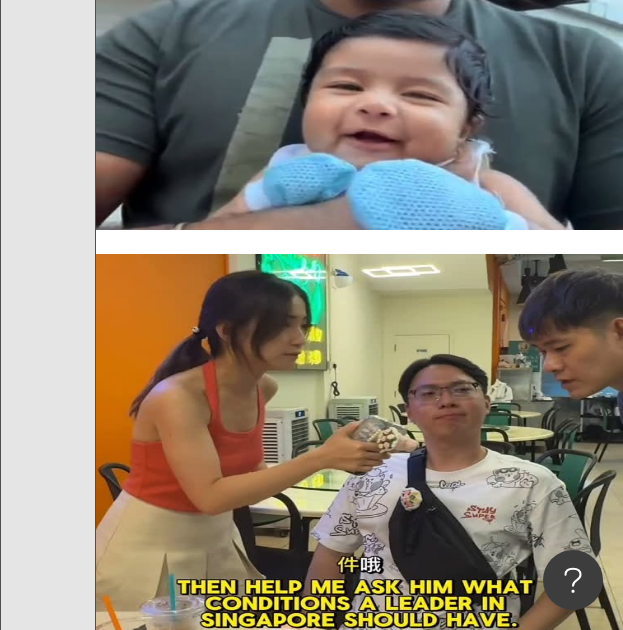 click on "正在搜尋 ： 新加坡 美食, 促購導購, 東南亞旅遊, 台灣旅遊 互動率：2%~5% 合作費用預估：$5,000-$10,000 重置 AI  開啟 AI  關閉 Kushu Cakes Singapore Baker 網紅類型 ： 甜點 總追蹤數 ： 28,425 2.8萬 互動率 3.95% 觀看率 98% 漲粉率 -4.71% milotruckdreams 🧃 網紅類型 ： 科技  ·  電影  ·  日常話題  ·  美食  ·  寵物 總追蹤數 ： 34,350 2.8萬 6,671 互動率 3.09% 觀看率 0% 漲粉率 -1.19% Alawdin Ali 網紅類型 ： 疫情與政策  ·  美妝時尚  ·  日常話題  ·  美食  ·  醫療與健康 總追蹤數 ： 33,072 2.7萬 5,587 互動率 2.13% 觀看率 58.3% 漲粉率 -0.93% 🇸🇬王昭荌🇸🇬 網紅類型 ： 藝術與娛樂  ·  美食  ·  節慶  ·  法政社會 總追蹤數 ： 30,907 2.7萬 3,546 互動率 4% 觀看率 452% 漲粉率 4.51% Nicholas Ng 🙋‍♂️ 🇲🇾 🇸🇬 網紅類型 ： 台灣旅遊  ·  旅遊 總追蹤數 ： 30,298 2.7萬 3,085 互動率 4.5% 觀看率 25.1% 漲粉率 8.8%" at bounding box center (359, 1712) 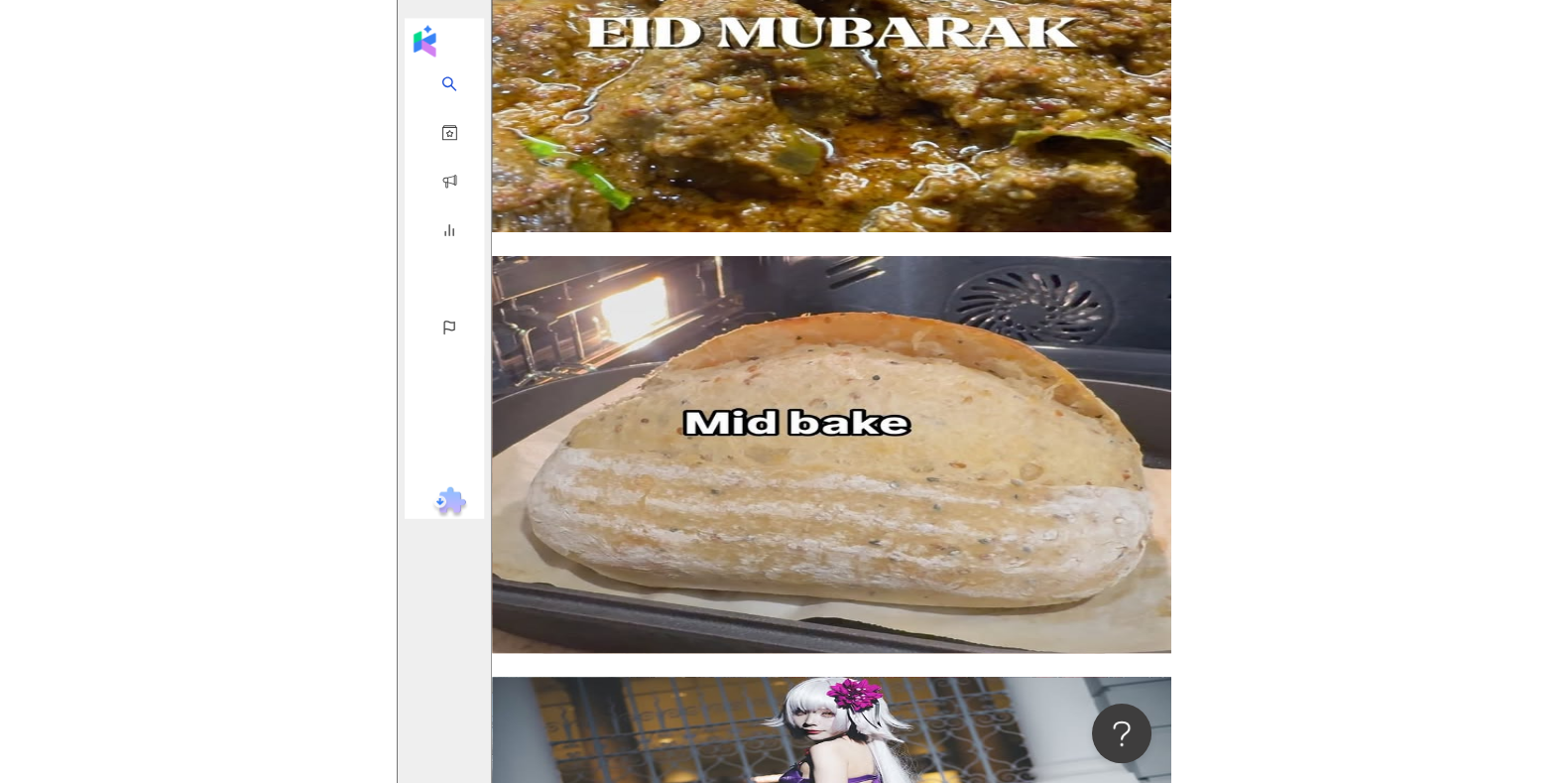 scroll, scrollTop: 3261, scrollLeft: 0, axis: vertical 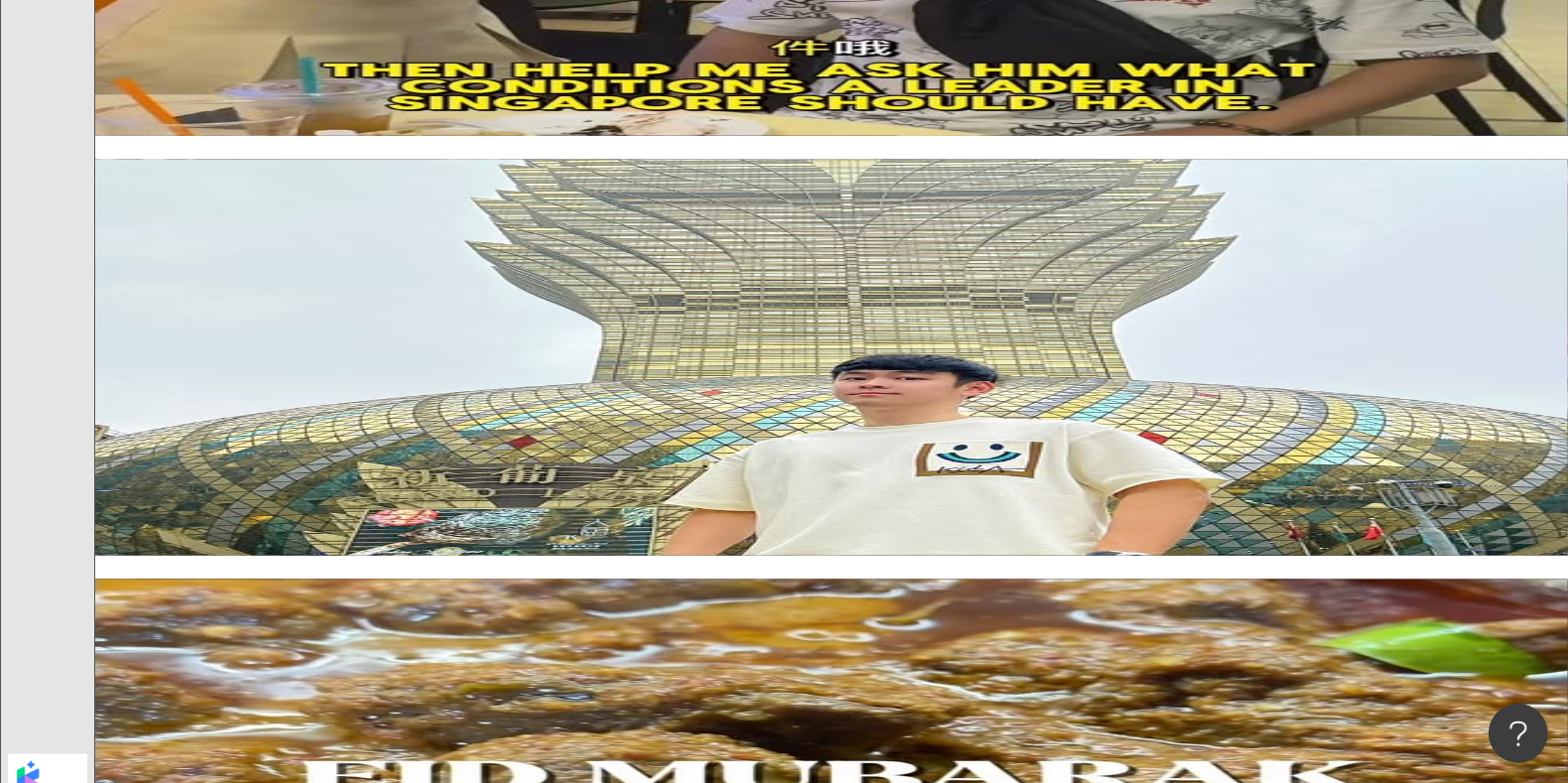 click on "合作費用預估：$5,000-$10,000" at bounding box center [627, -1550] 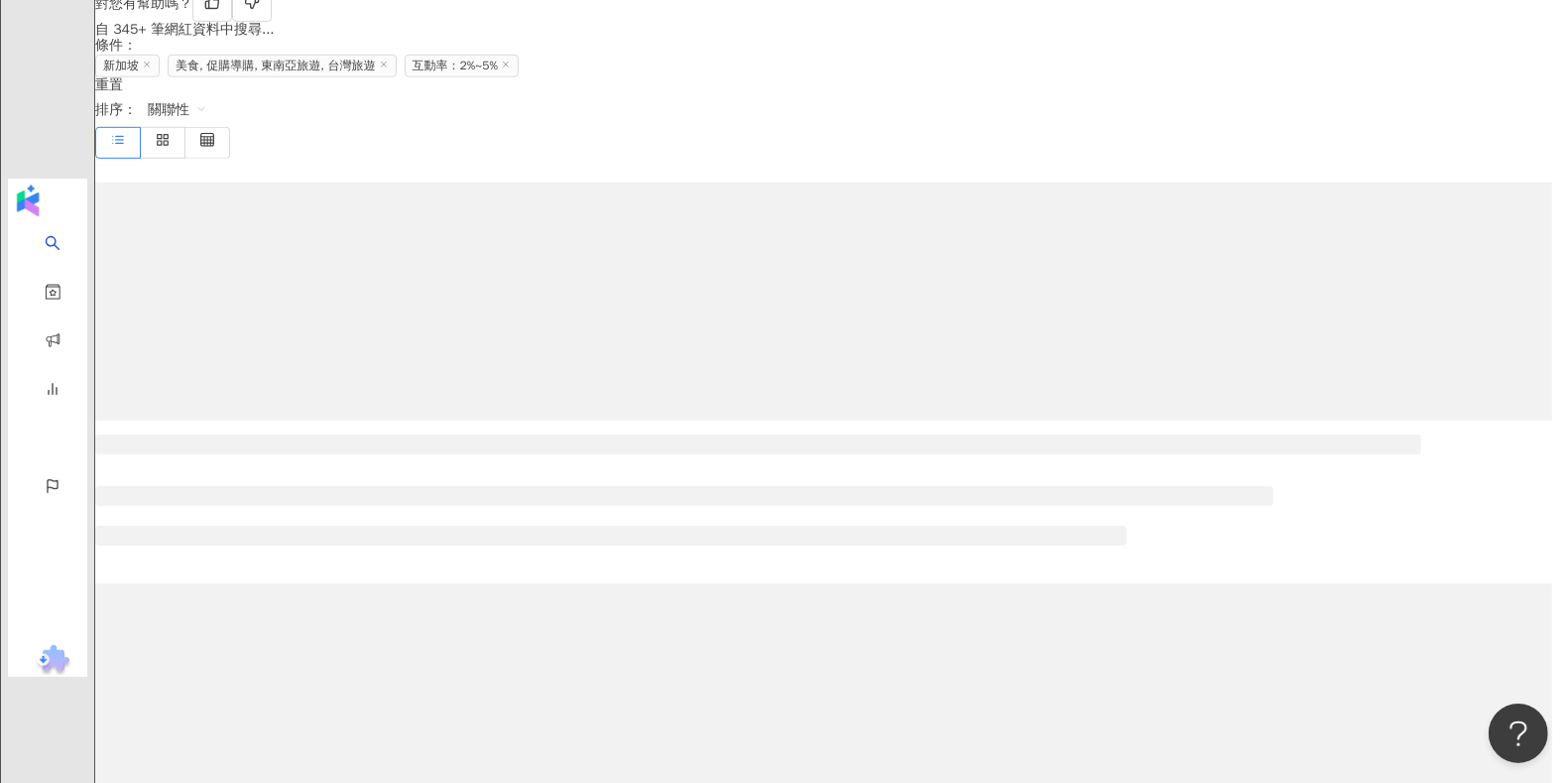 scroll, scrollTop: 0, scrollLeft: 0, axis: both 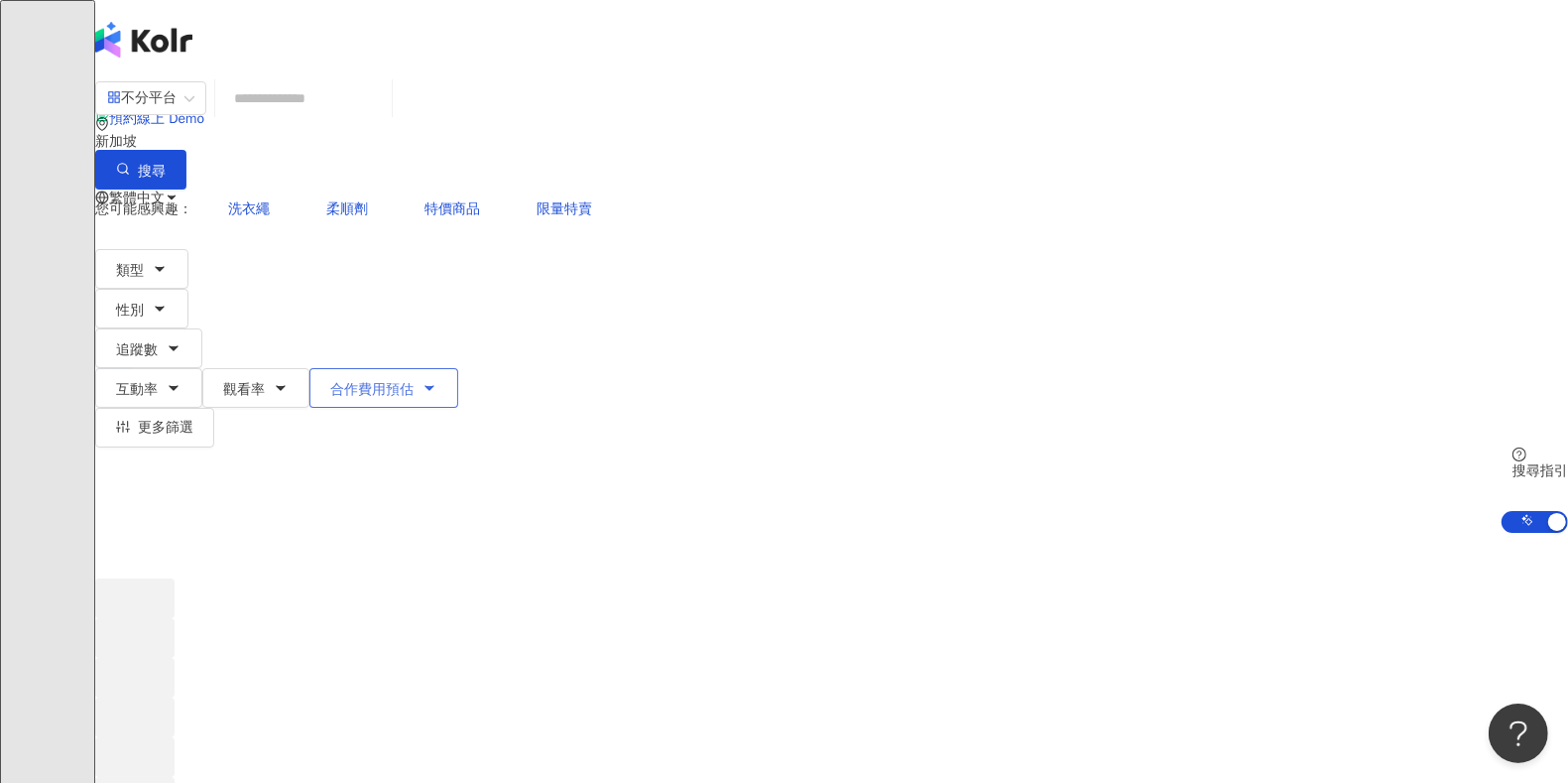 click on "合作費用預估" at bounding box center (372, 390) 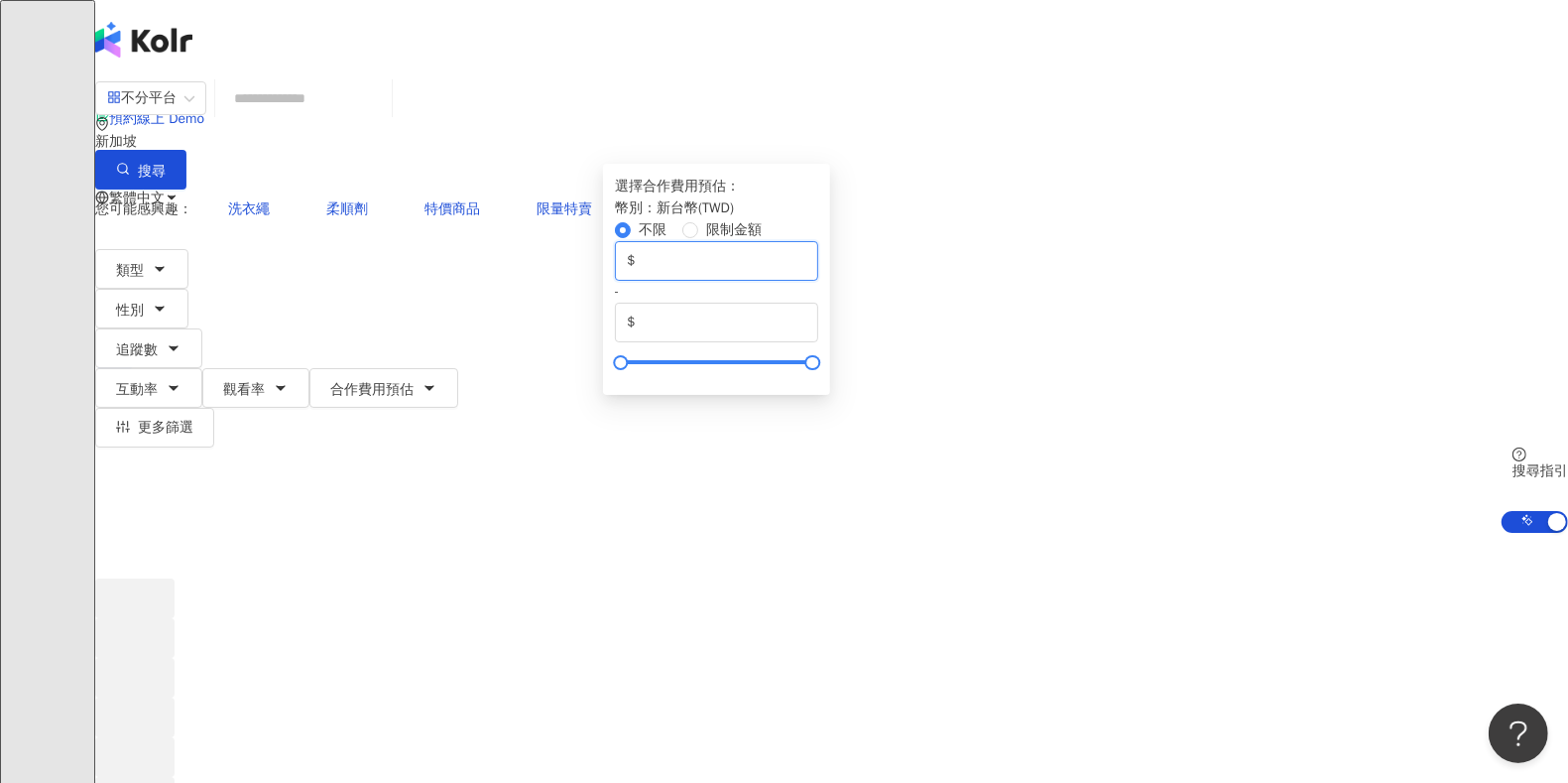 click on "*" at bounding box center (722, 261) 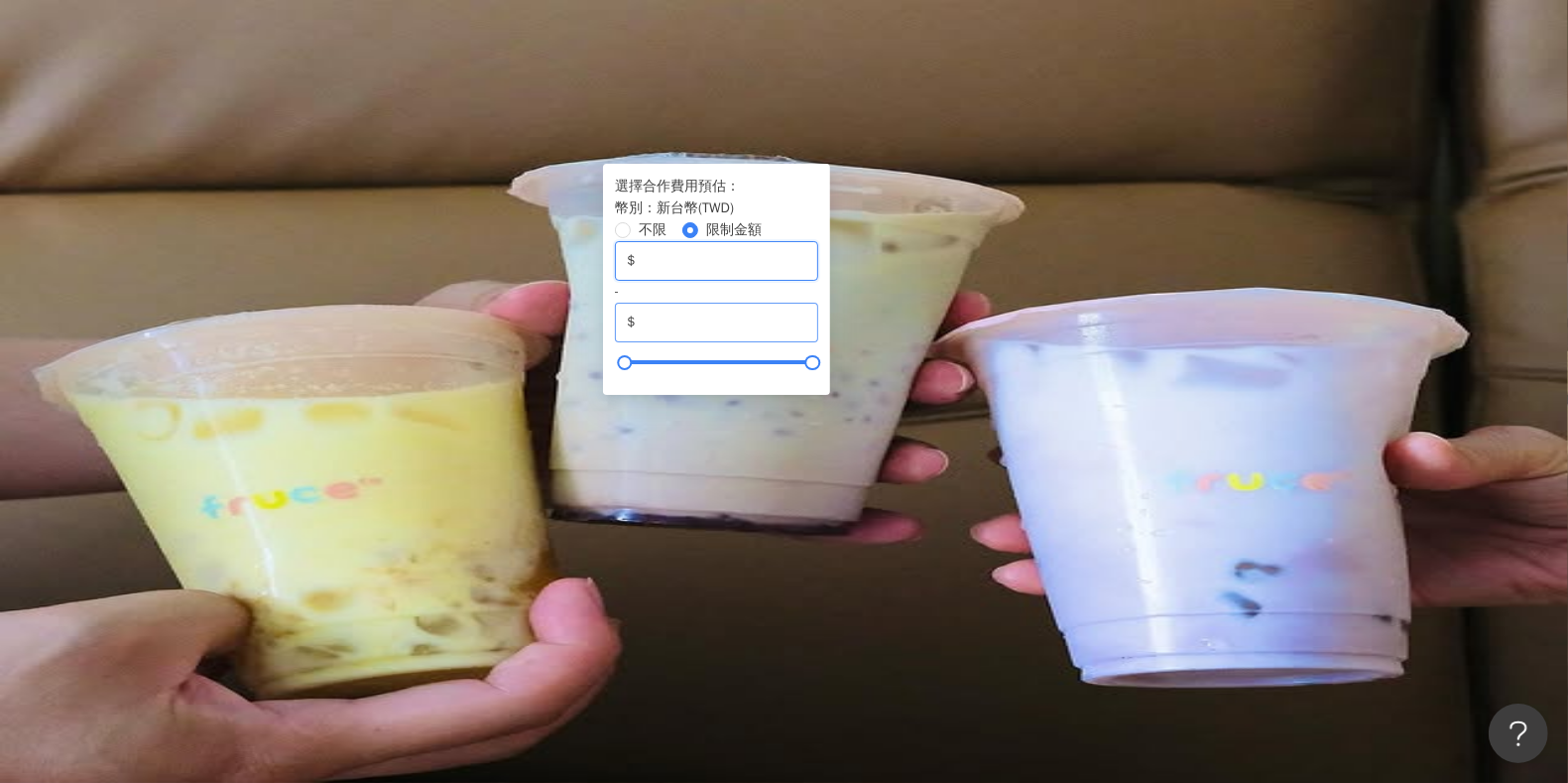 type on "*****" 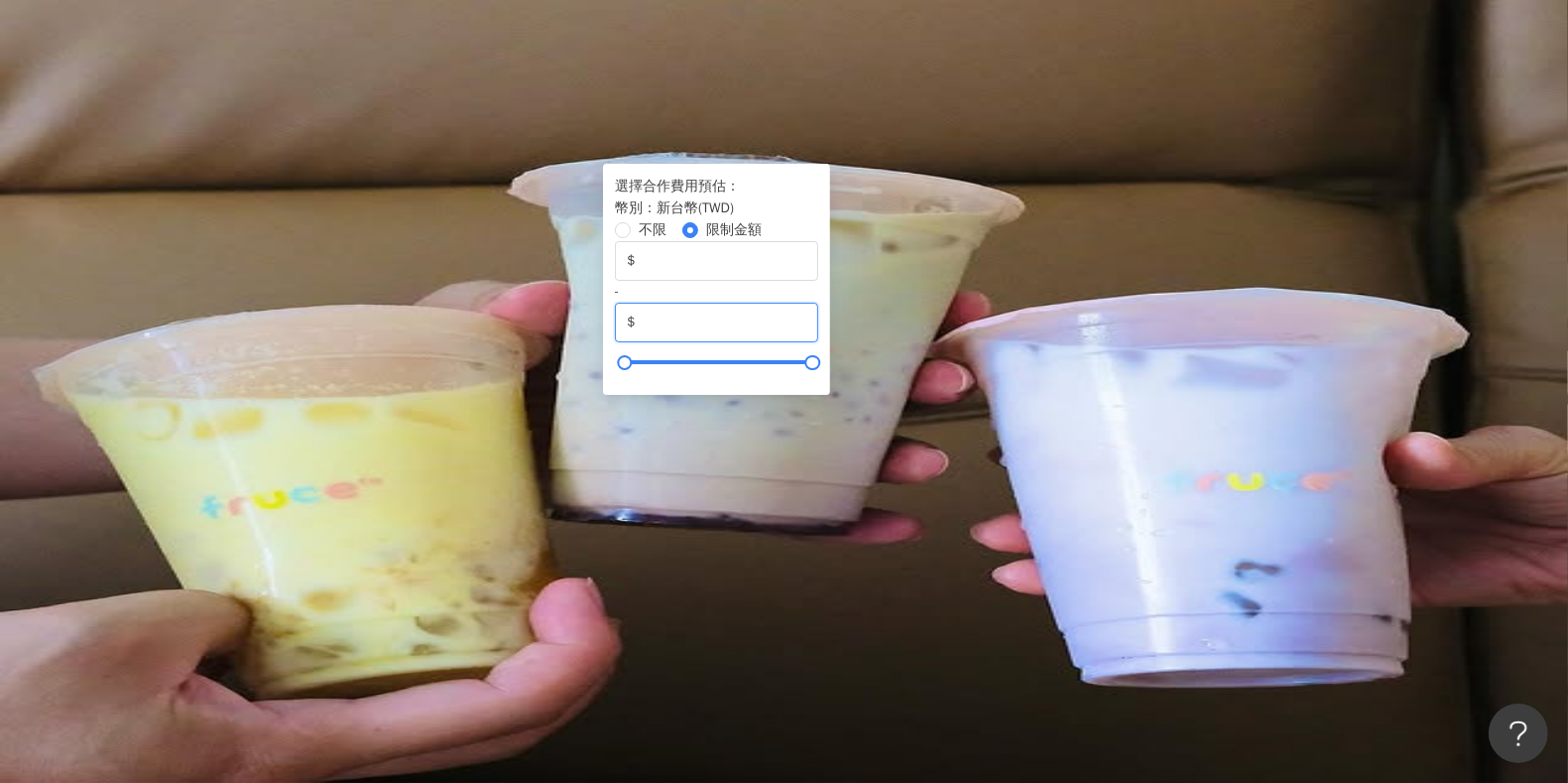 click on "*******" at bounding box center (722, 323) 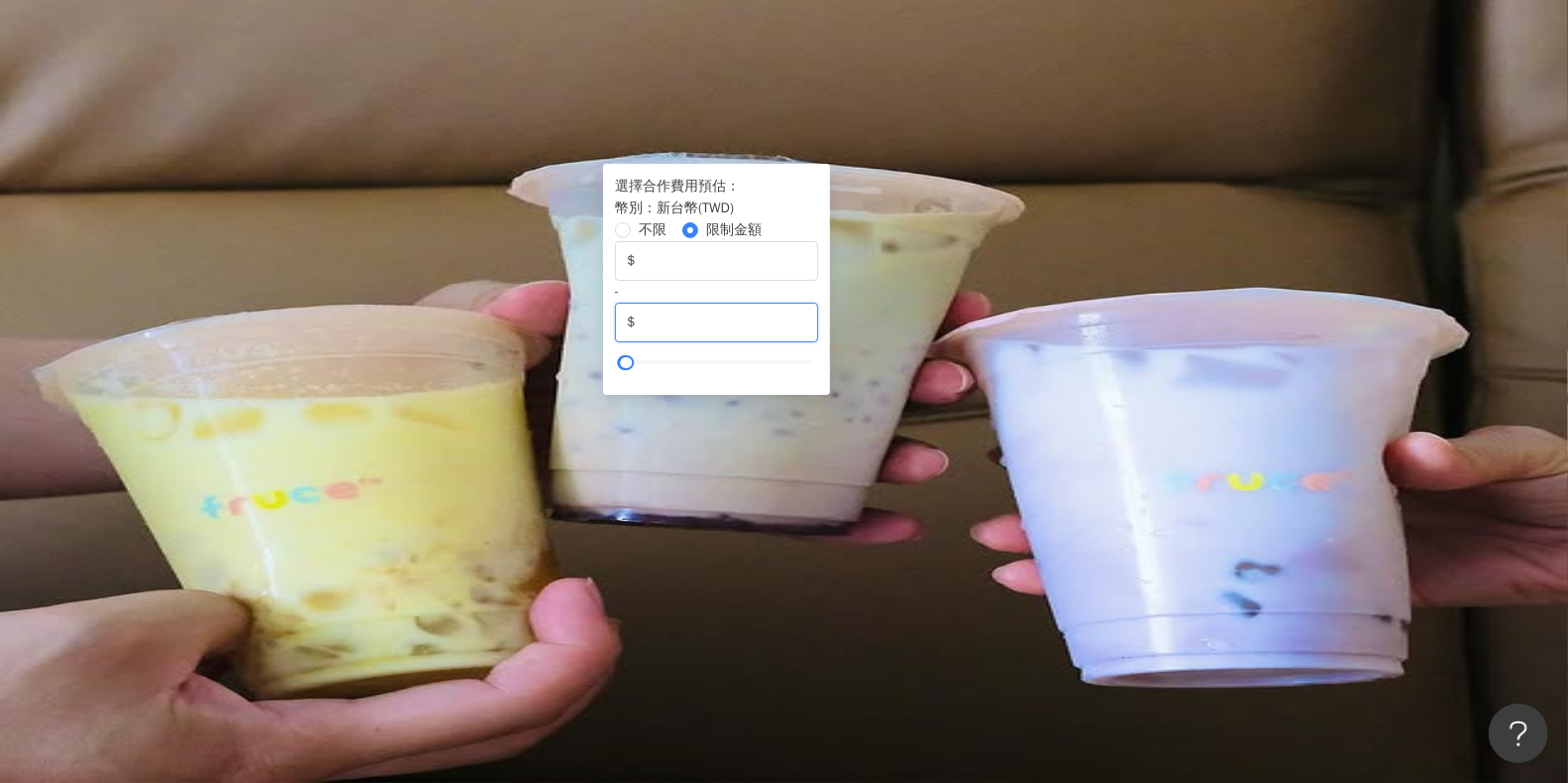 type on "*****" 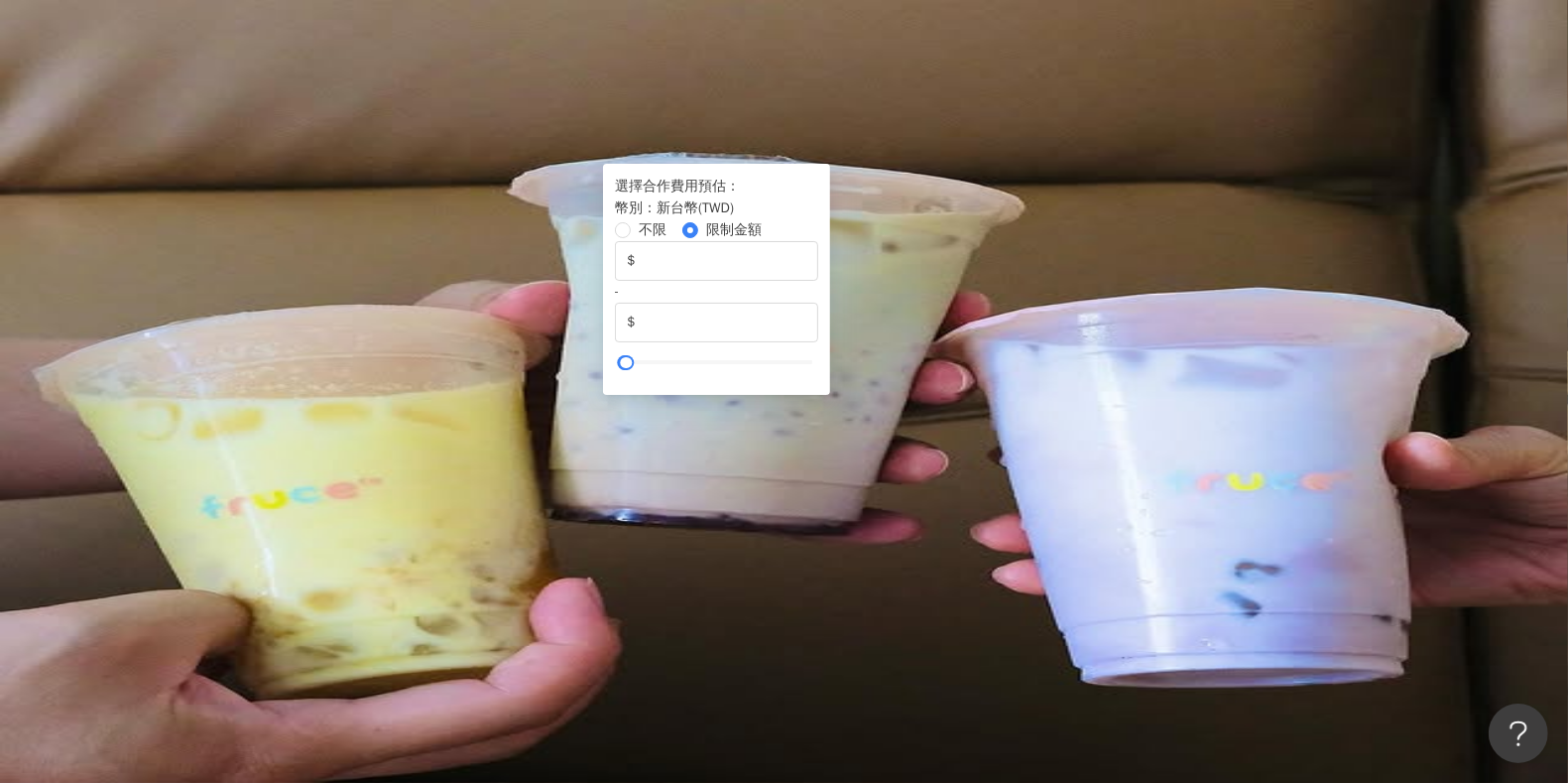 click on "您可能感興趣： 洗衣繩  柔順劑  特價商品  限量特賣  類型 性別 追蹤數 互動率 觀看率 合作費用預估  更多篩選 篩選條件 關於網紅 互動潛力 受眾輪廓 獨家 關於網紅 類型  ( 請選擇您想要的類型 ) 美食 促購導購 東南亞旅遊 台灣旅遊 國家/地區 新加坡 性別 不限 女 男 其他 語言     請選擇或搜尋 追蹤數 *  -  ******* 不限 小型 奈米網紅 (<1萬) 微型網紅 (1萬-3萬) 小型網紅 (3萬-5萬) 中型 中小型網紅 (5萬-10萬) 中型網紅 (10萬-30萬) 中大型網紅 (30萬-50萬) 大型 大型網紅 (50萬-100萬) 百萬網紅 (>100萬) 合作費用預估 不限 限制金額 $ *  -  $ ******* 幣別 : 新台幣 TWD 清除所有篩選 顯示結果 選擇合作費用預估  ： 幣別 ： 新台幣 ( TWD ) 不限 限制金額 $ *****  -  $ ***** * %  -  * % 不限 5% 以下 5%~20% 20% 以上 搜尋指引 AI  開啟 AI  關閉" at bounding box center (831, 361) 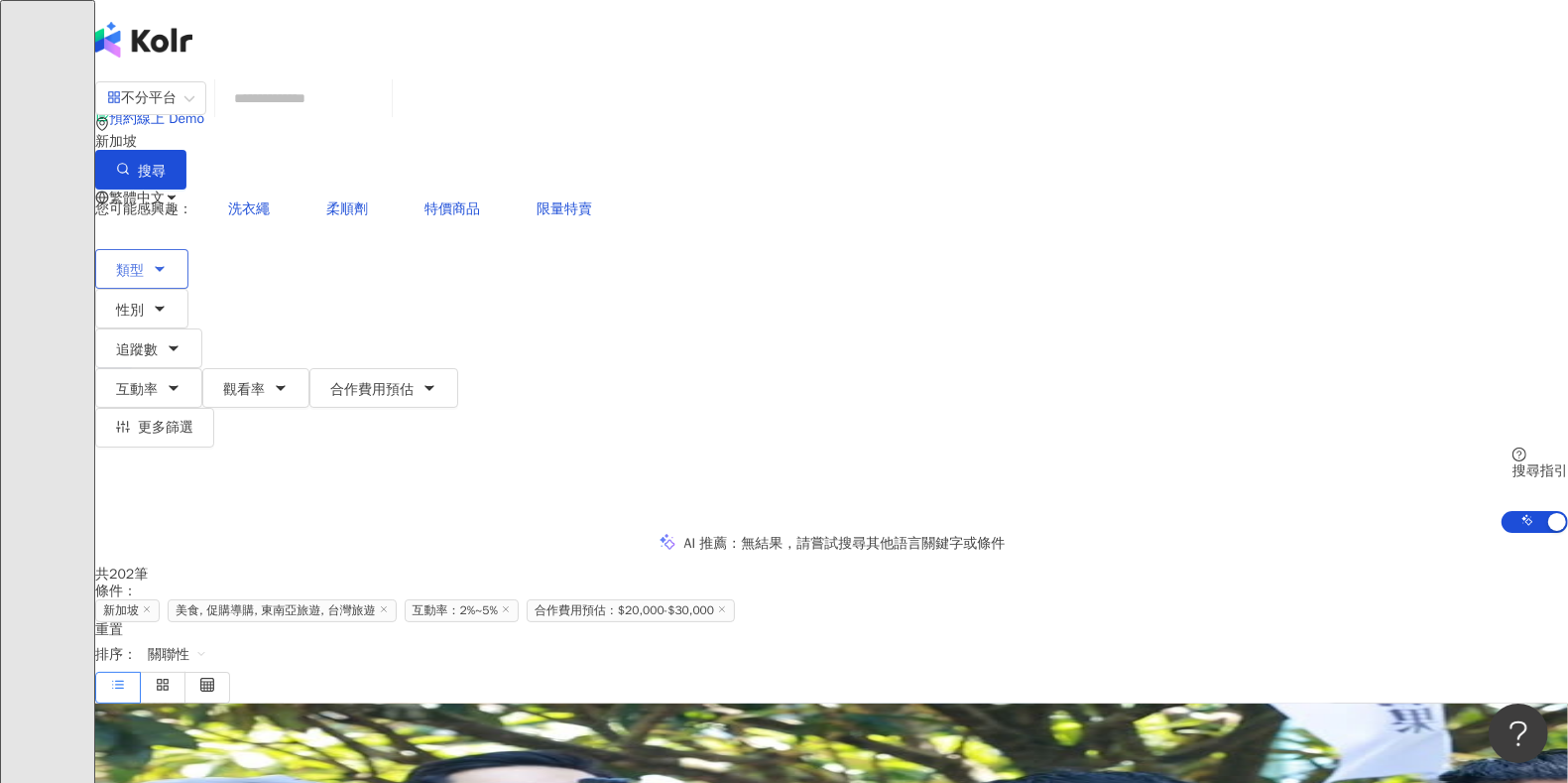 click on "類型" at bounding box center [142, 269] 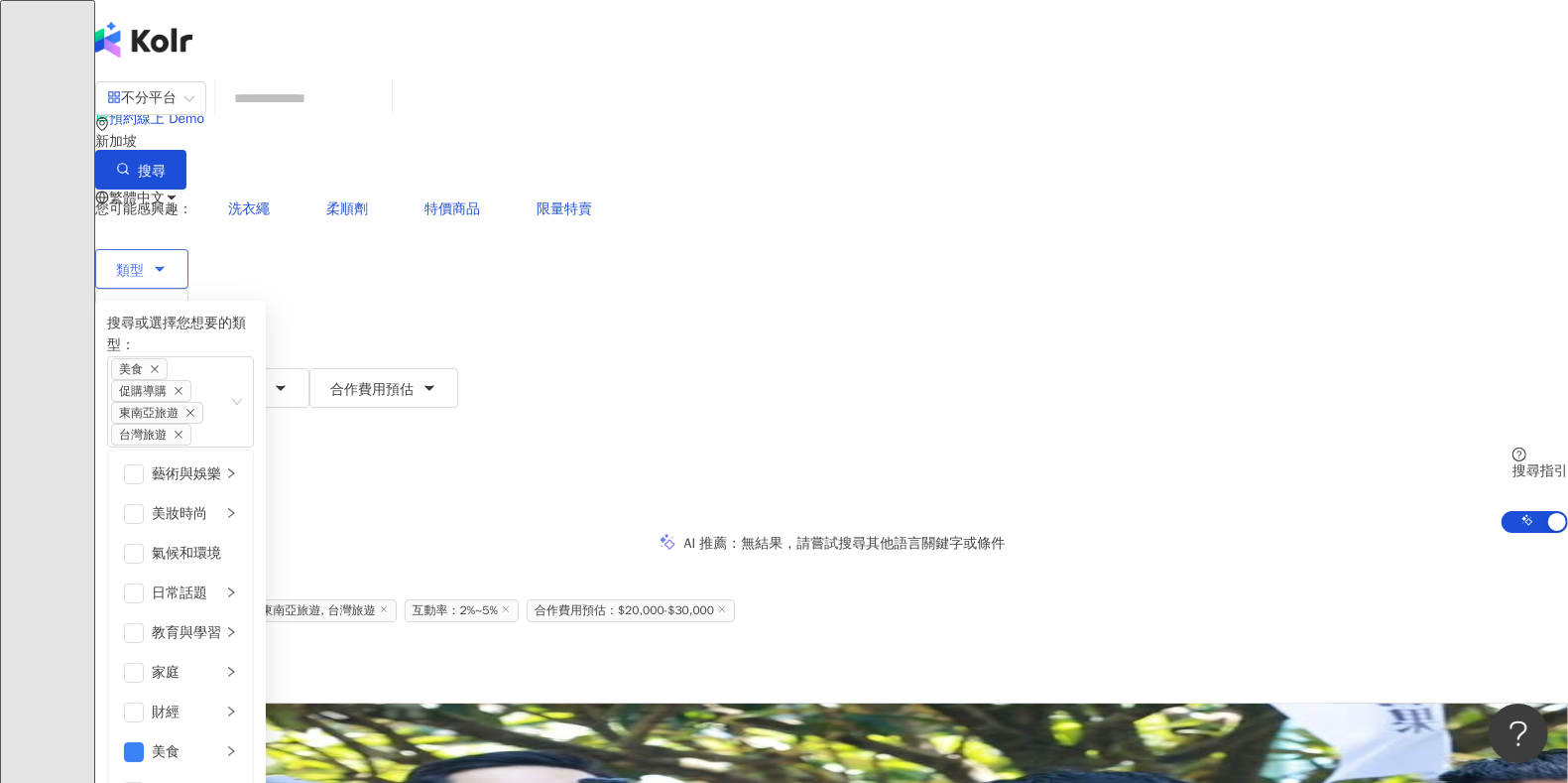 scroll, scrollTop: 687, scrollLeft: 0, axis: vertical 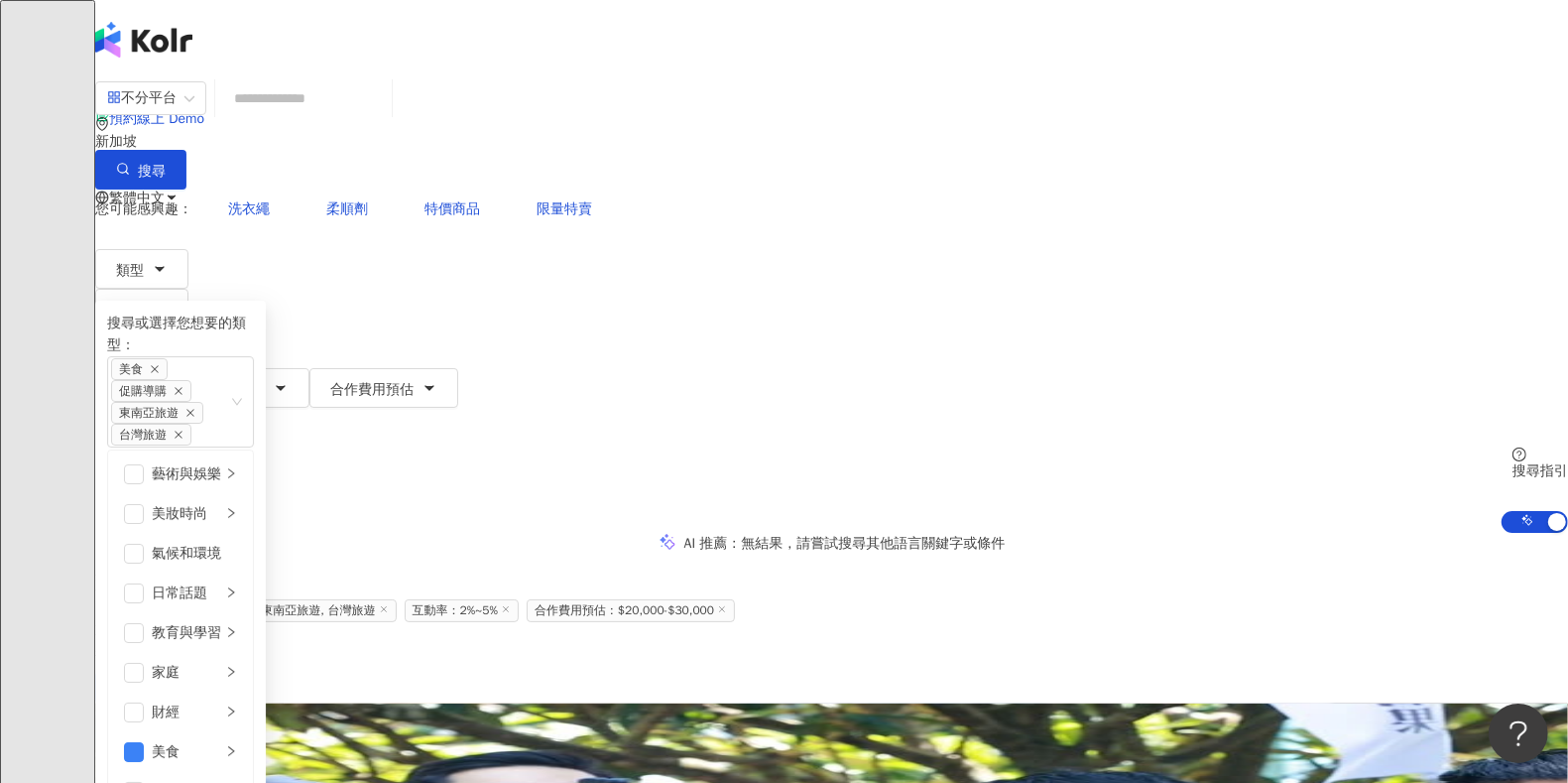 click on "不分平台 新加坡 搜尋 您可能感興趣： 洗衣繩  柔順劑  特價商品  限量特賣  類型 搜尋或選擇您想要的類型： 美食 促購導購 東南亞旅遊 台灣旅遊   藝術與娛樂 美妝時尚 氣候和環境 日常話題 教育與學習 家庭 財經 美食 命理占卜 遊戲 法政社會 生活風格 影視娛樂 醫療與健康 寵物 攝影 感情 宗教 促購導購 運動 科技 交通工具 旅遊 成人 性別 追蹤數 互動率 觀看率 合作費用預估  更多篩選 篩選條件 關於網紅 互動潛力 受眾輪廓 獨家 關於網紅 類型  ( 請選擇您想要的類型 ) 美食 促購導購 東南亞旅遊 台灣旅遊 國家/地區 新加坡 性別 不限 女 男 其他 語言     請選擇或搜尋 追蹤數 *  -  ******* 不限 小型 奈米網紅 (<1萬) 微型網紅 (1萬-3萬) 小型網紅 (3萬-5萬) 中型 中小型網紅 (5萬-10萬) 中型網紅 (10萬-30萬) 中大型網紅 (30萬-50萬) 大型 大型網紅 (50萬-100萬) 百萬網紅 (>100萬)" at bounding box center [831, 3142] 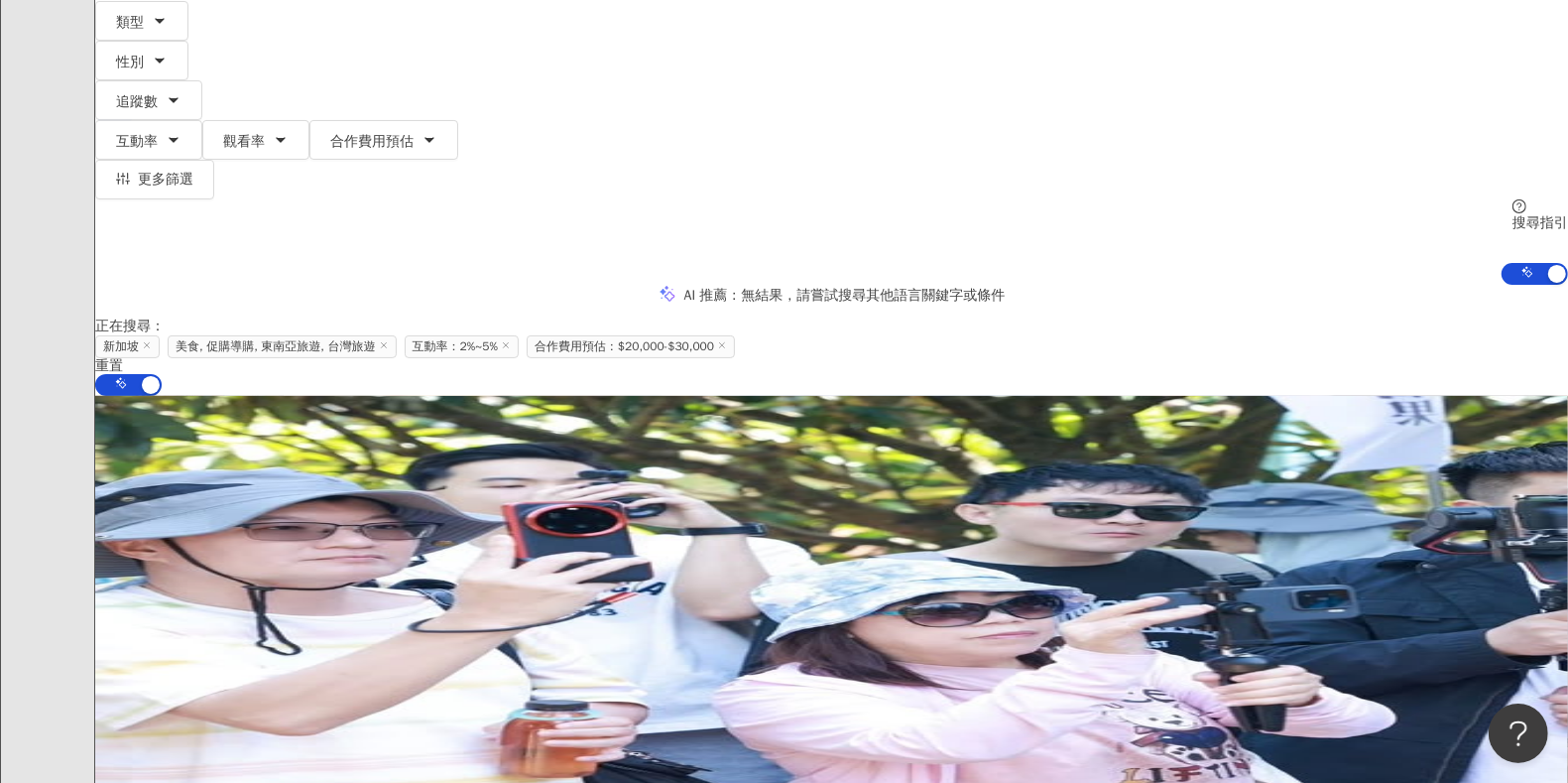 scroll, scrollTop: 372, scrollLeft: 0, axis: vertical 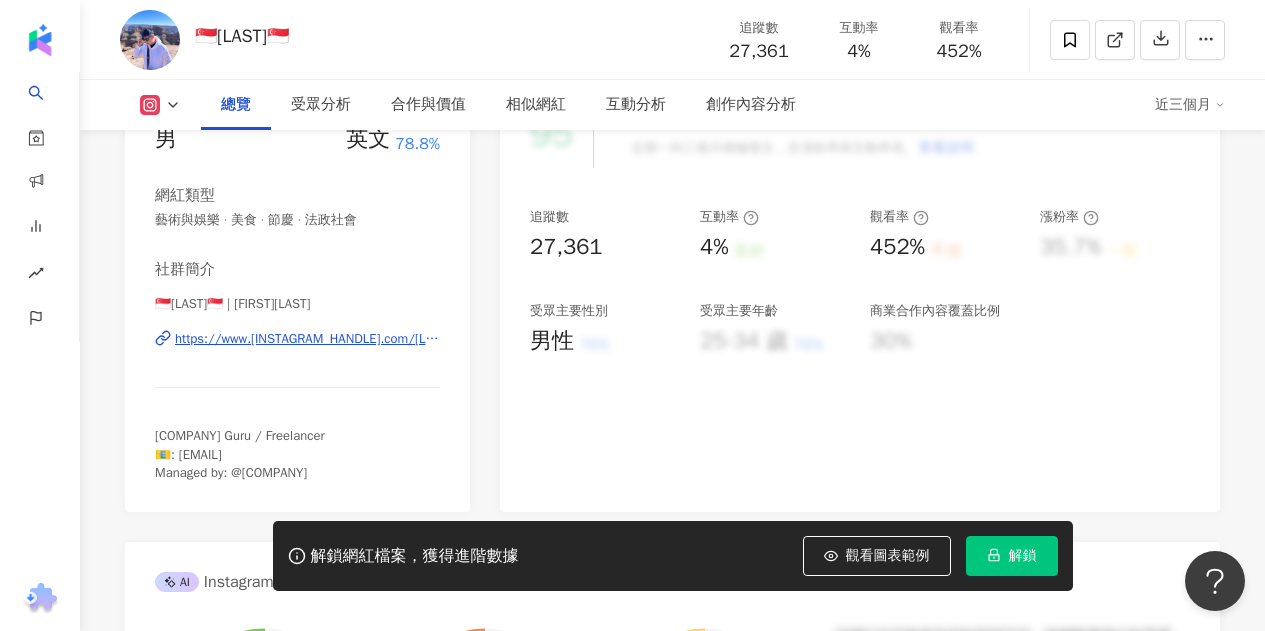 click on "https://www.instagram.com/fransterwong/" at bounding box center [307, 339] 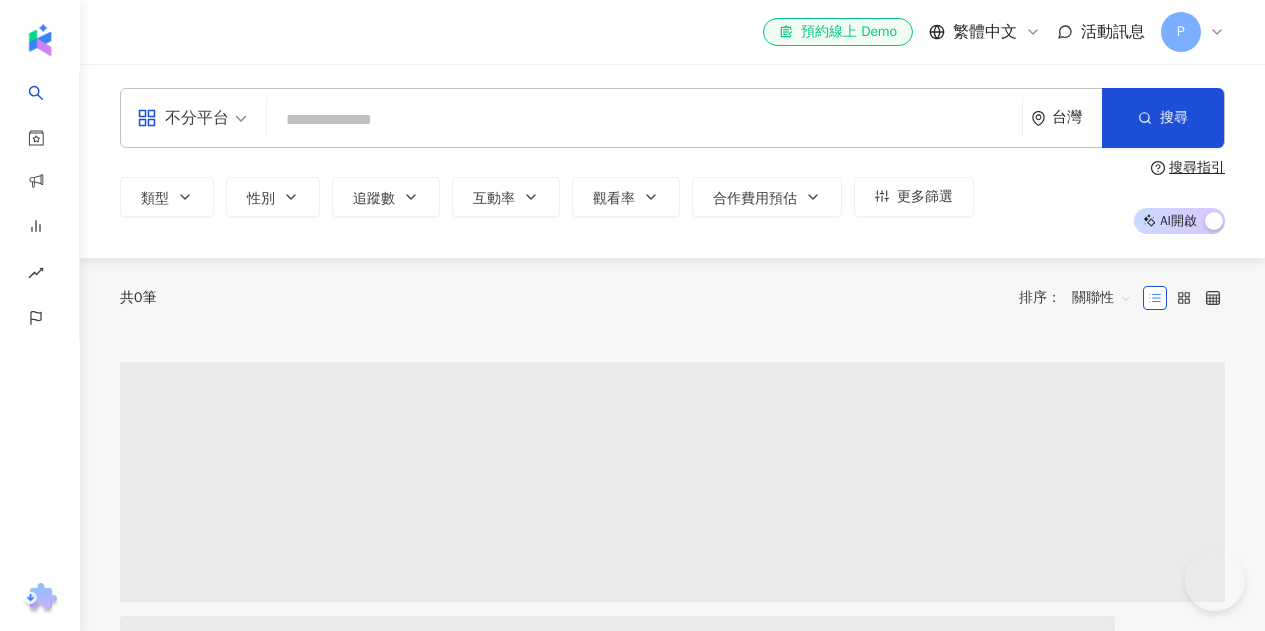 scroll, scrollTop: 0, scrollLeft: 0, axis: both 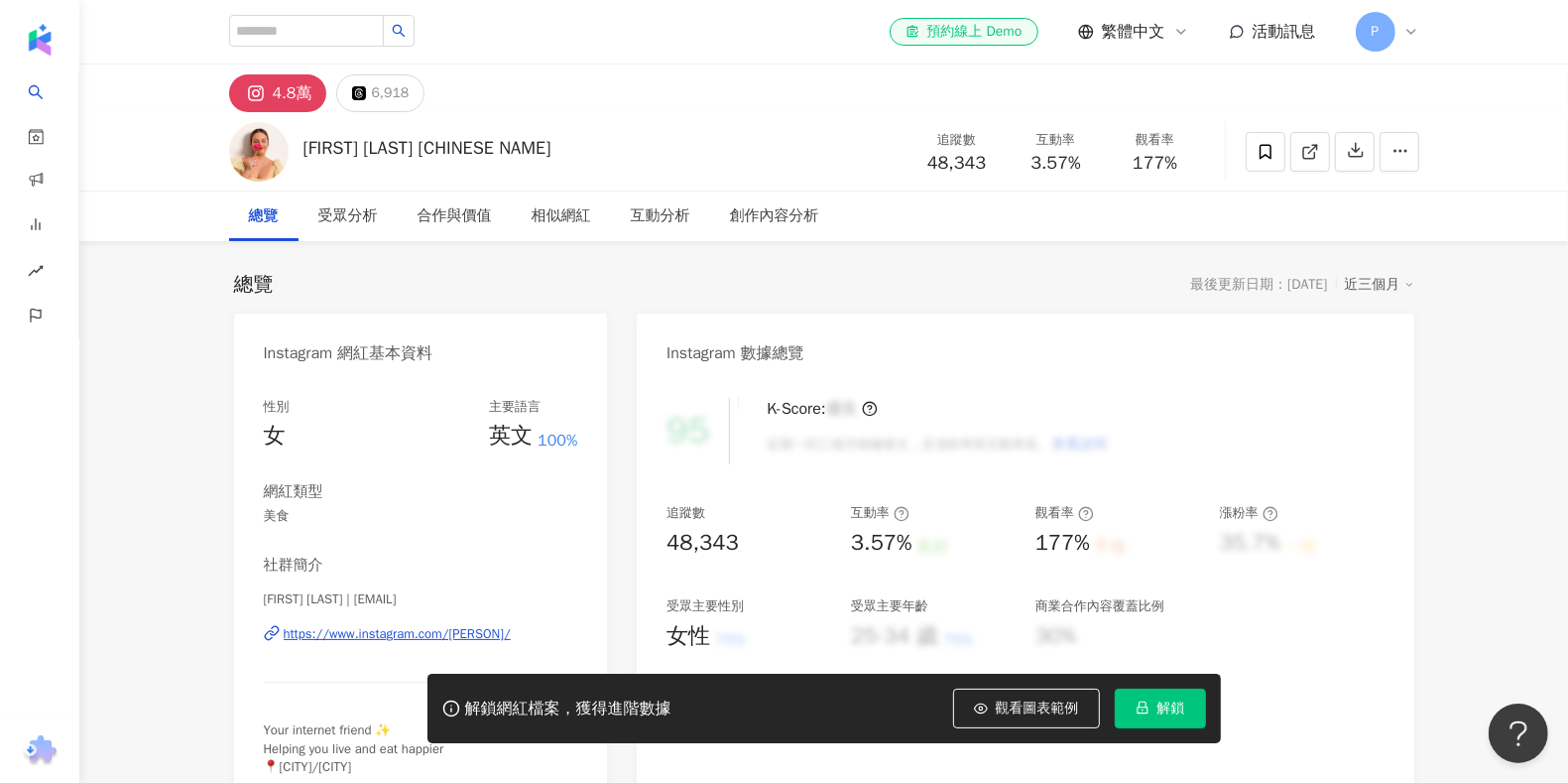 click on "https://www.instagram.com/sarahhuangbenjamin/" at bounding box center (397, 634) 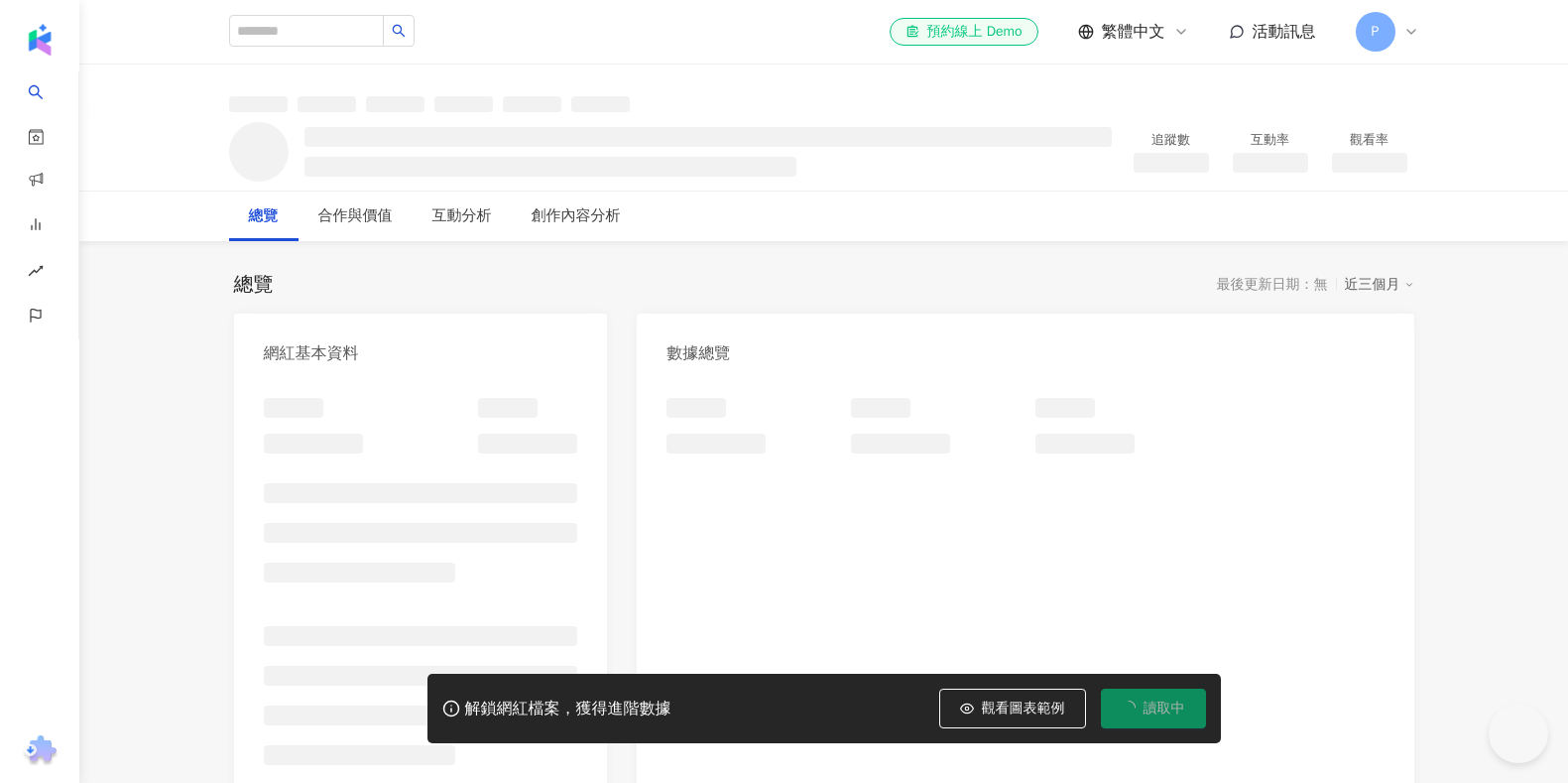 scroll, scrollTop: 0, scrollLeft: 0, axis: both 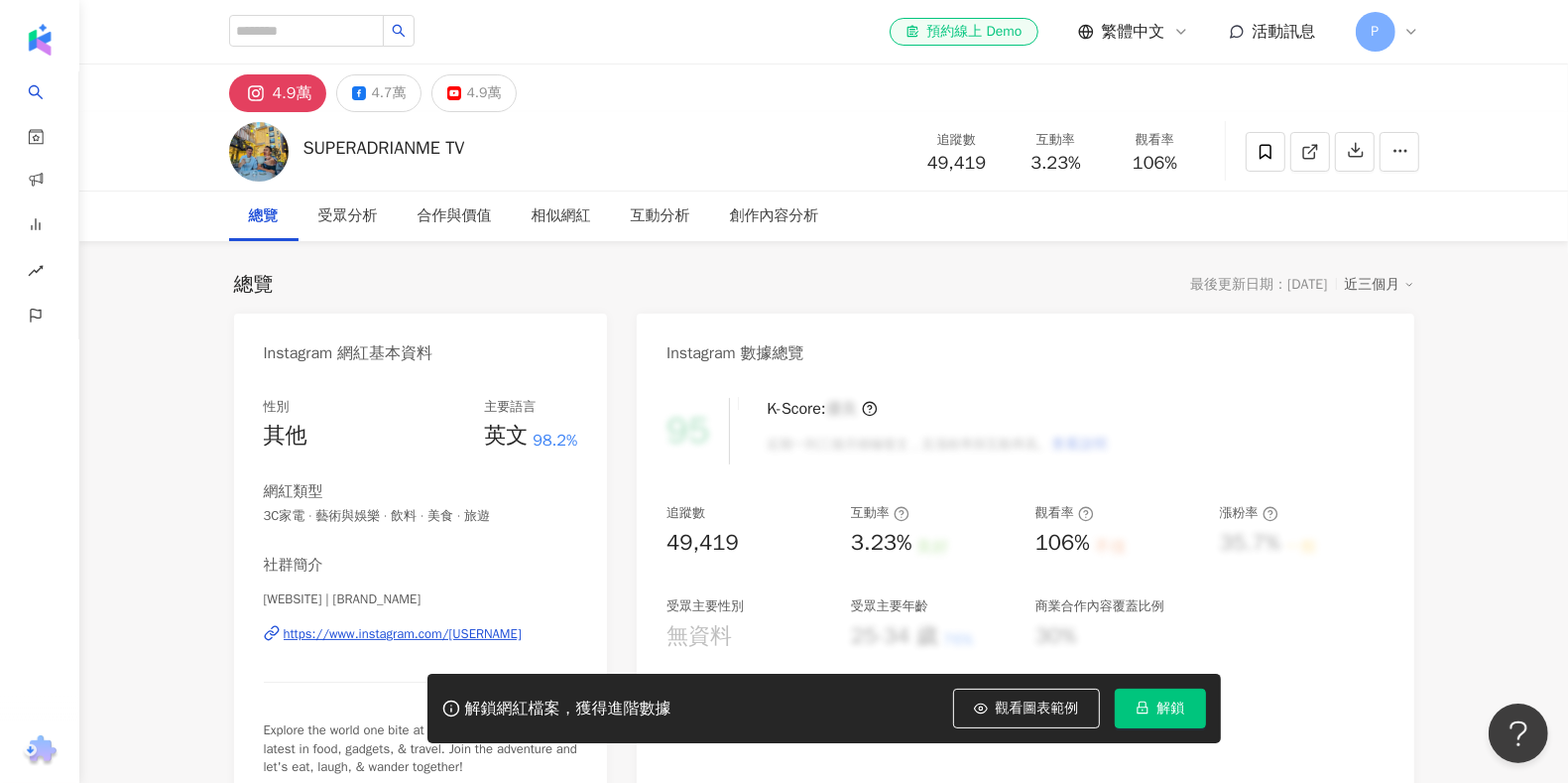 click on "https://www.instagram.com/[USERNAME]" at bounding box center [403, 634] 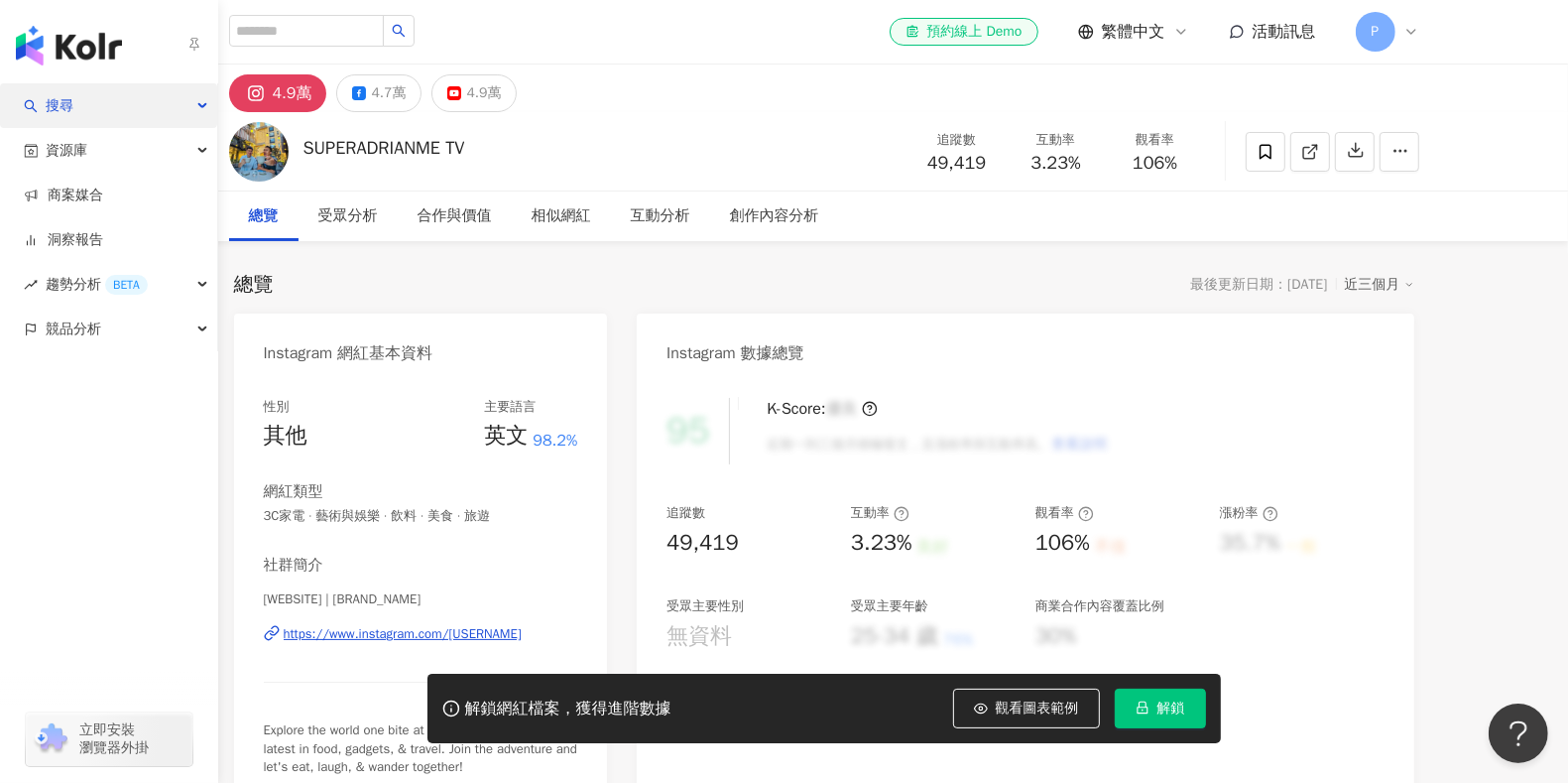 click on "搜尋" at bounding box center [108, 105] 